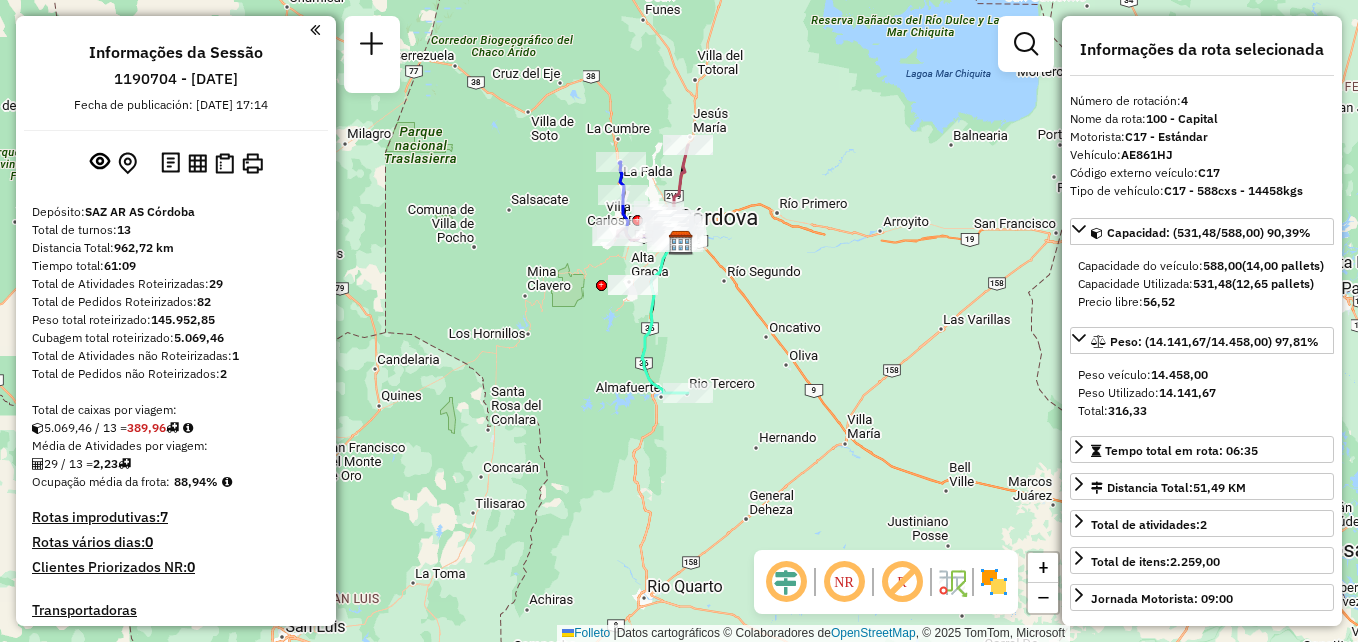 select on "**********" 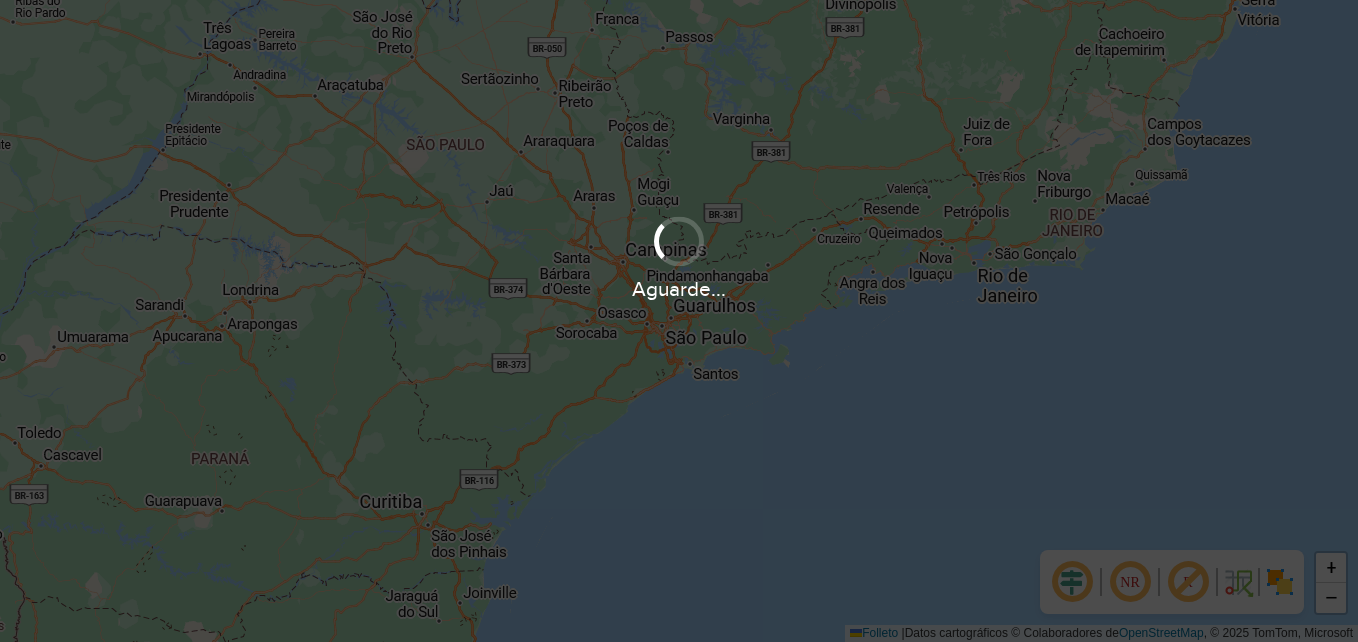 scroll, scrollTop: 0, scrollLeft: 0, axis: both 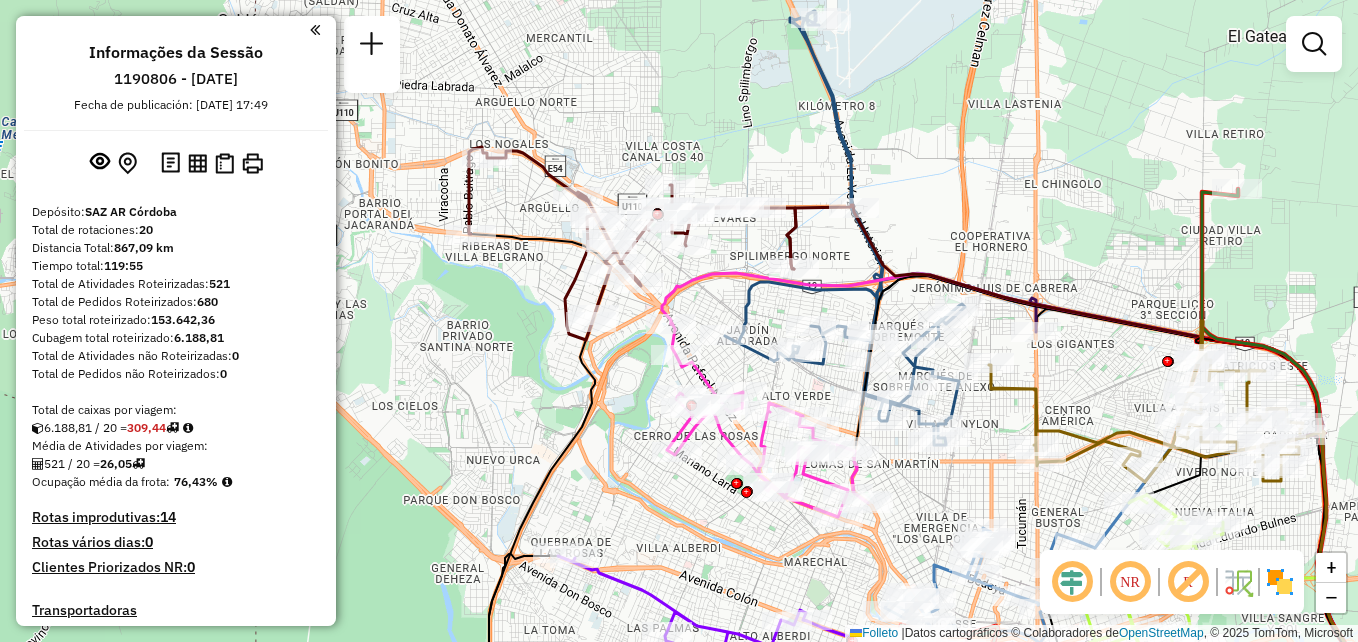 drag, startPoint x: 435, startPoint y: 268, endPoint x: 545, endPoint y: 267, distance: 110.00455 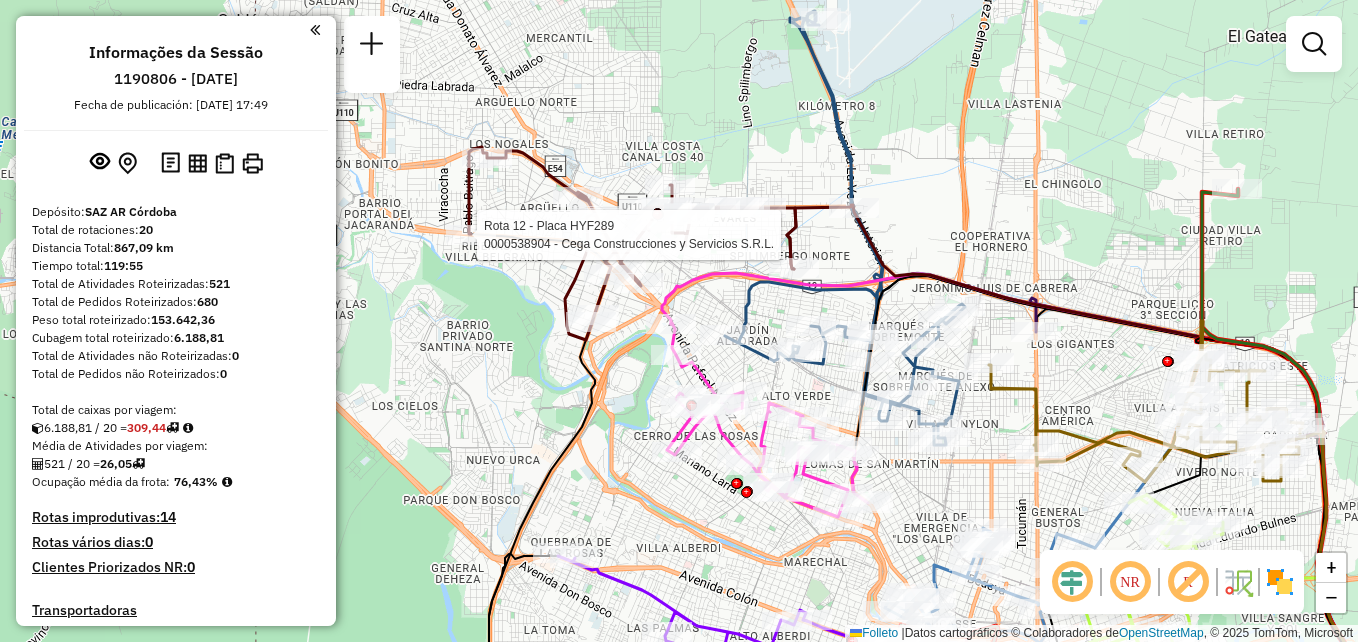 select on "**********" 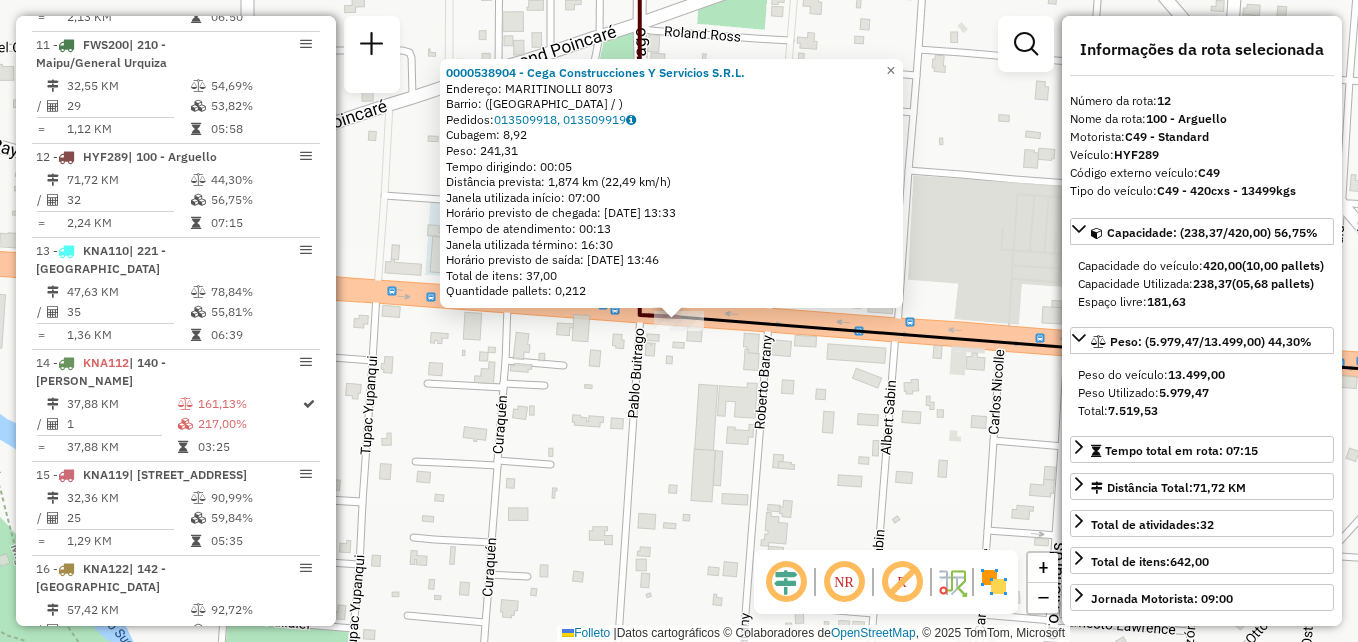 scroll, scrollTop: 1847, scrollLeft: 0, axis: vertical 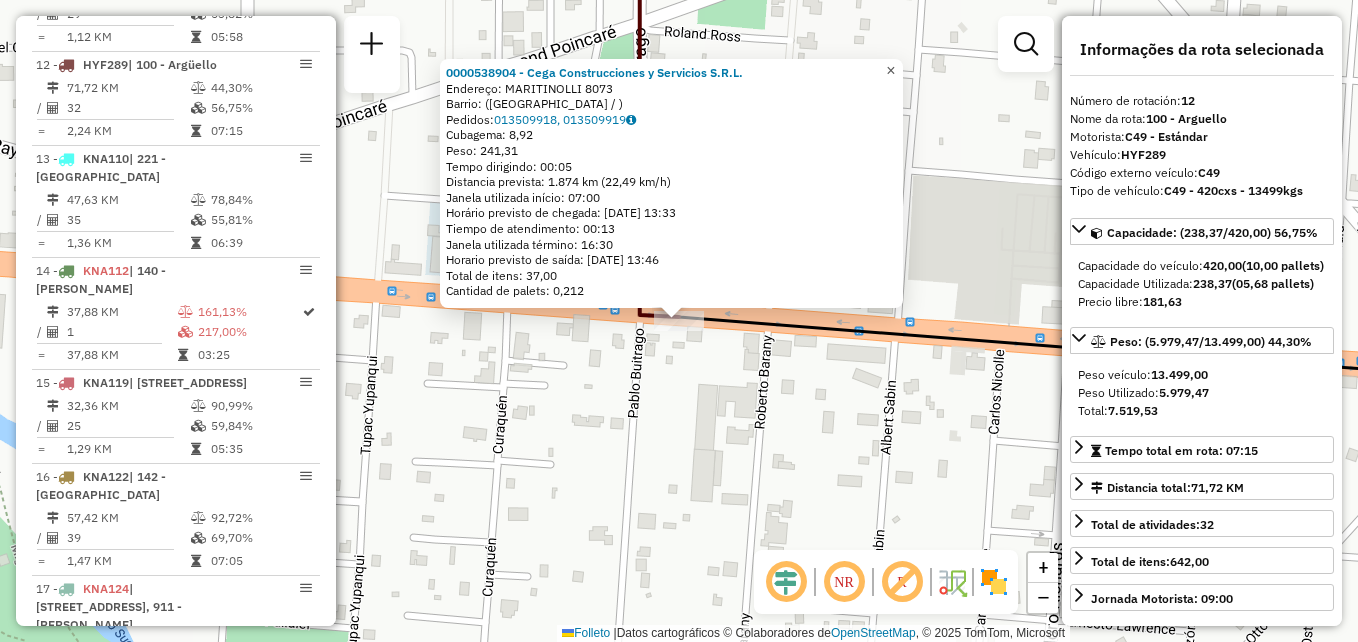 click on "×" 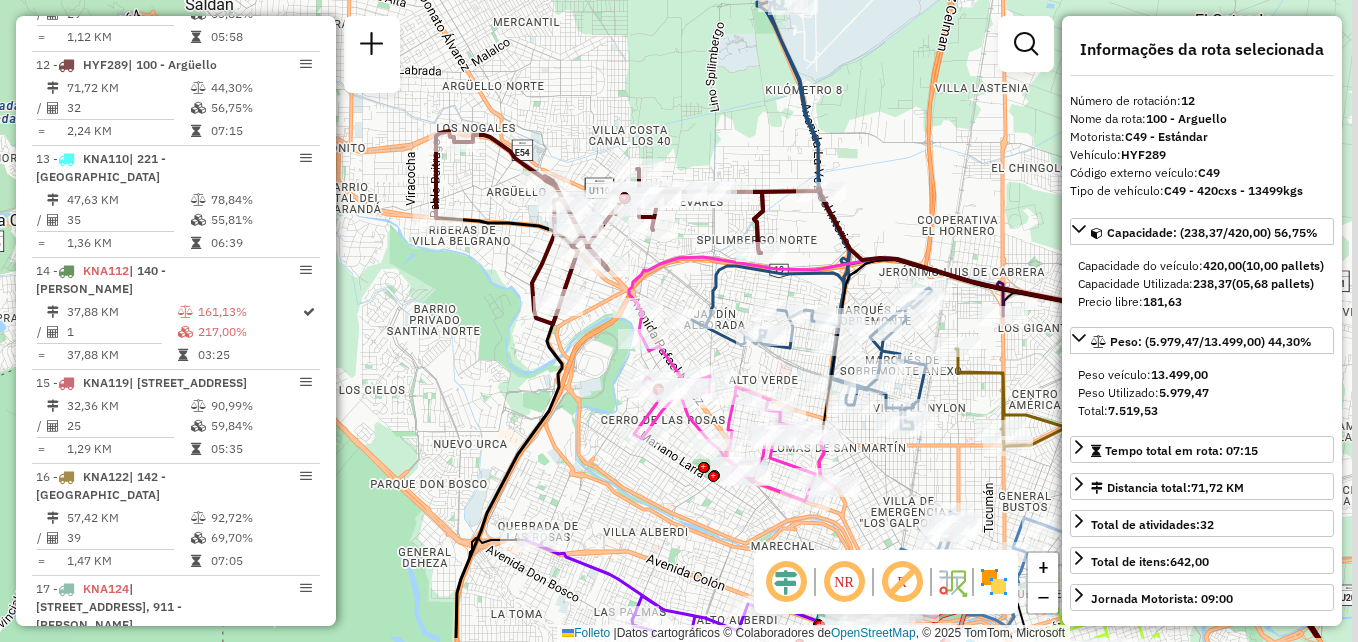 drag, startPoint x: 755, startPoint y: 319, endPoint x: 701, endPoint y: 226, distance: 107.54069 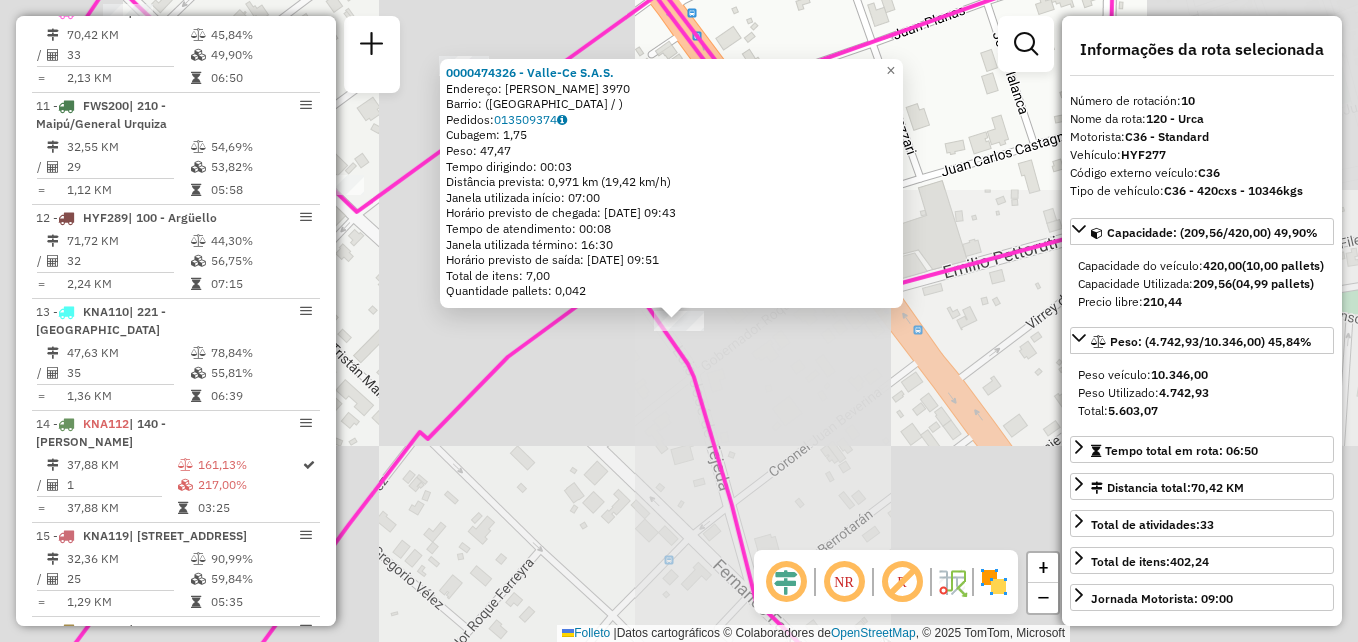 scroll, scrollTop: 1641, scrollLeft: 0, axis: vertical 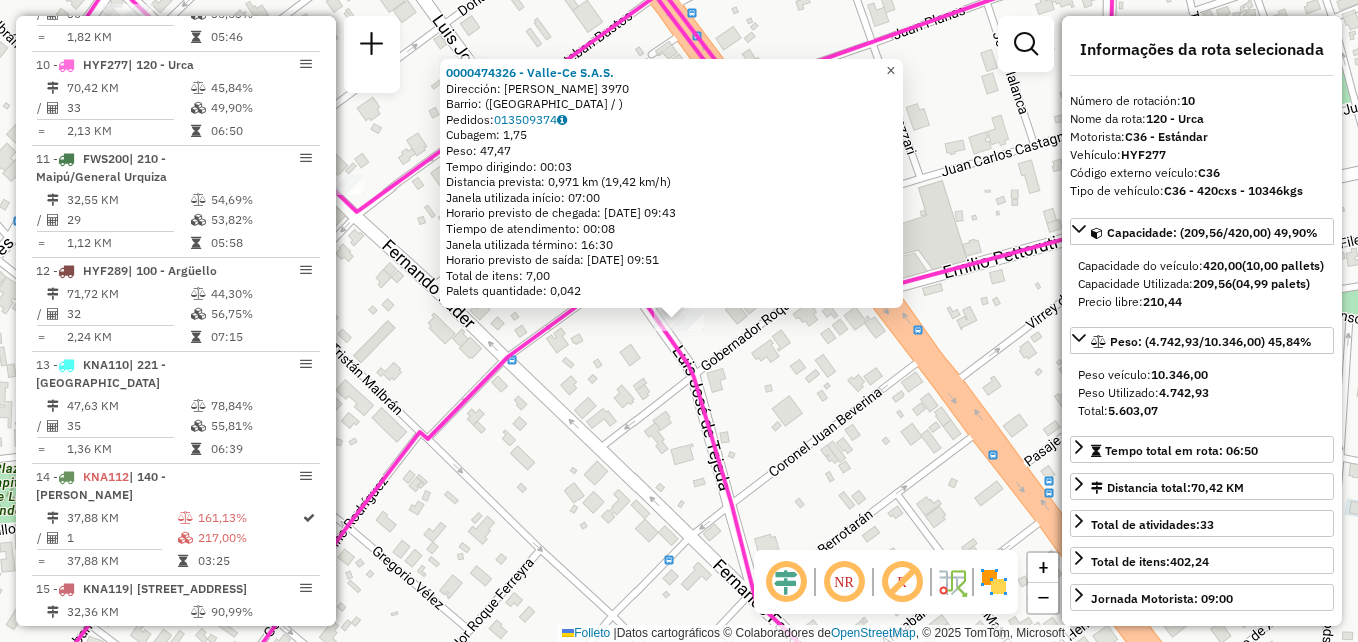click on "×" 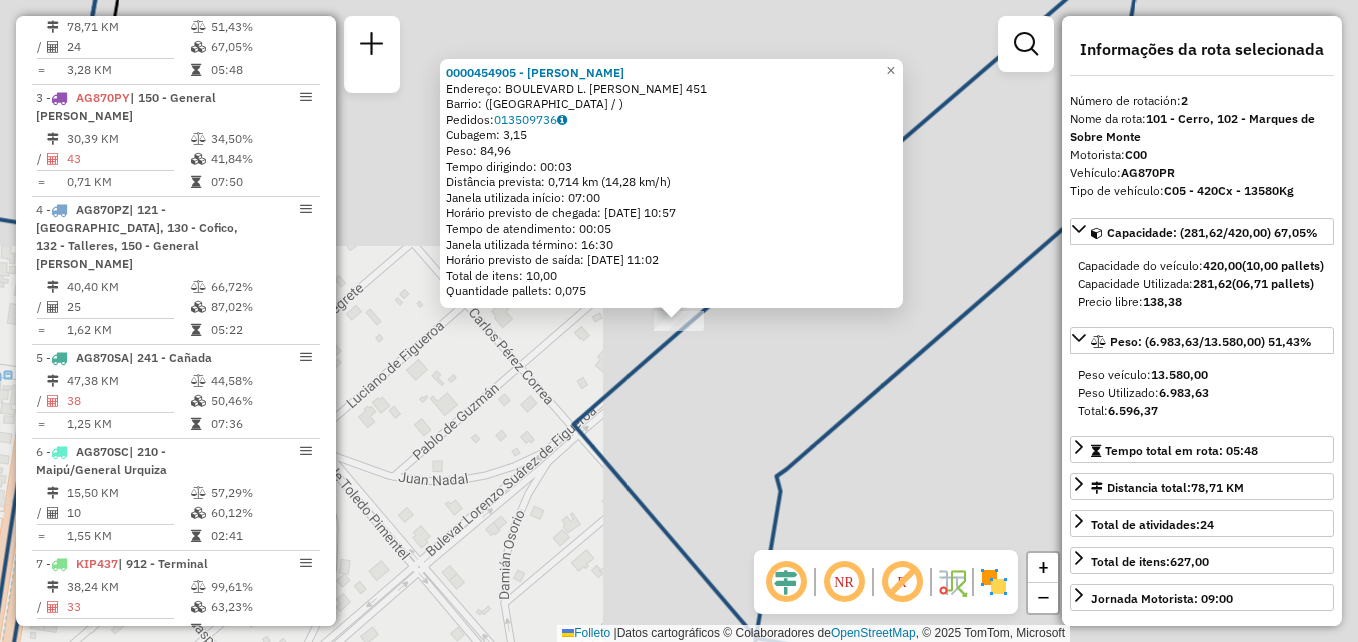 scroll, scrollTop: 799, scrollLeft: 0, axis: vertical 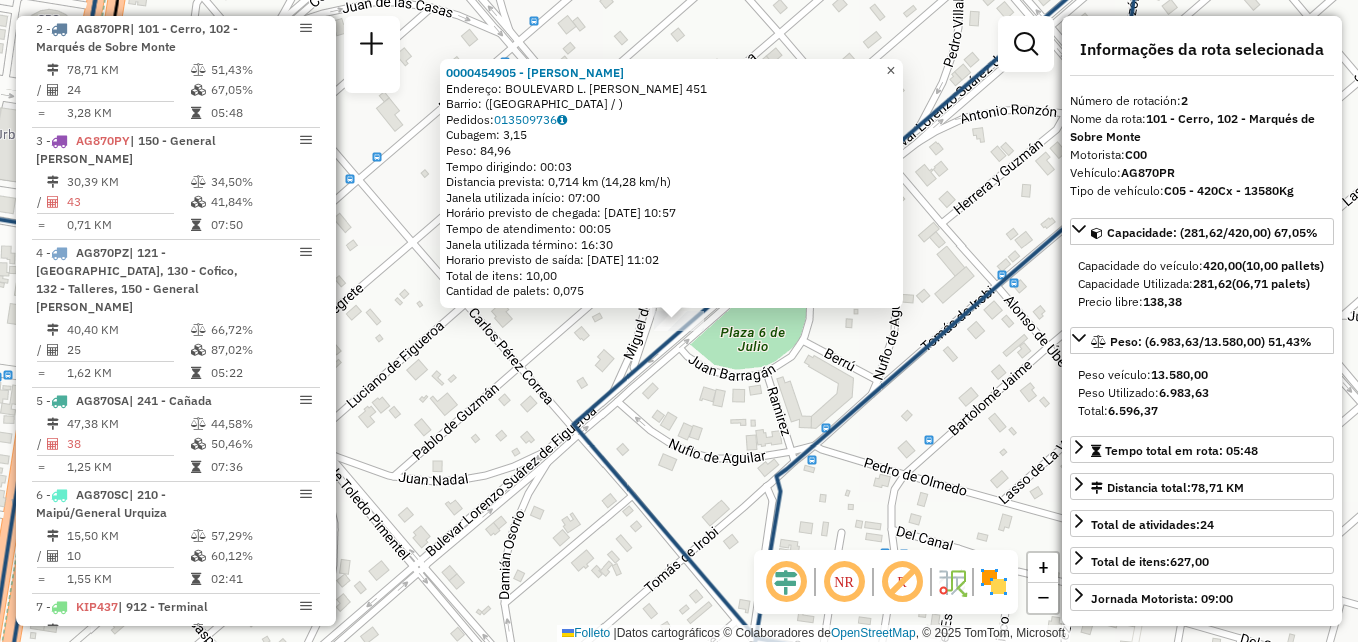 click on "×" 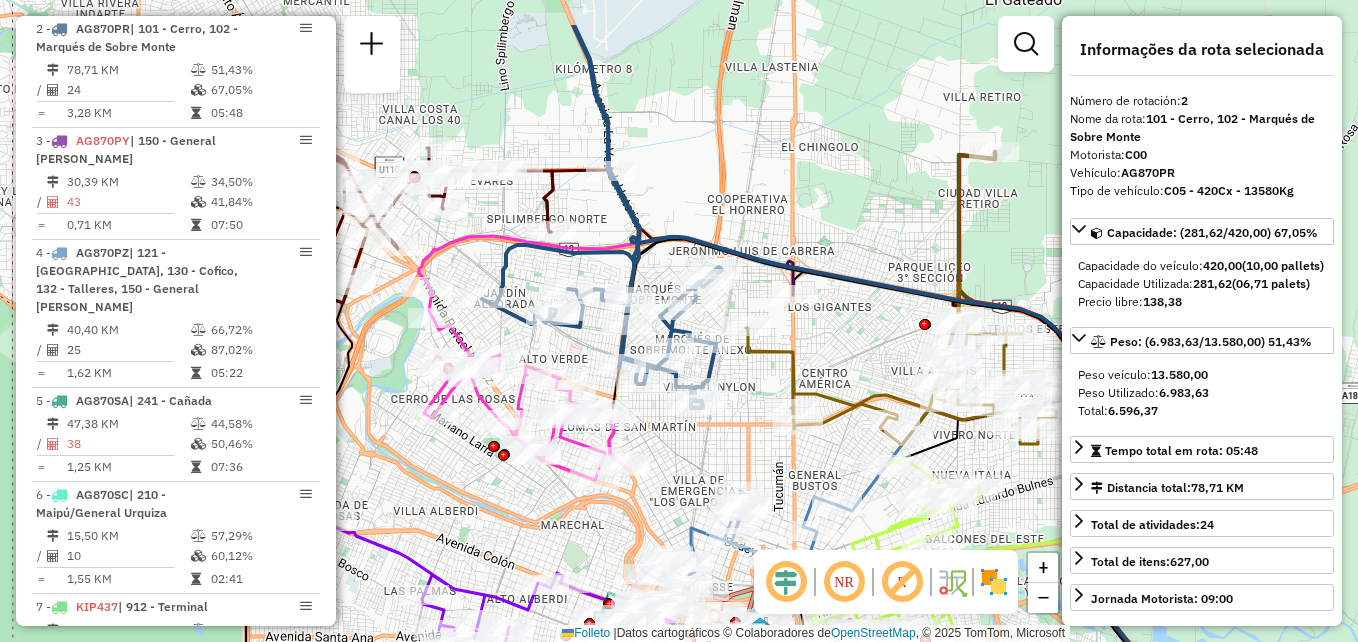 drag, startPoint x: 647, startPoint y: 276, endPoint x: 584, endPoint y: 352, distance: 98.71677 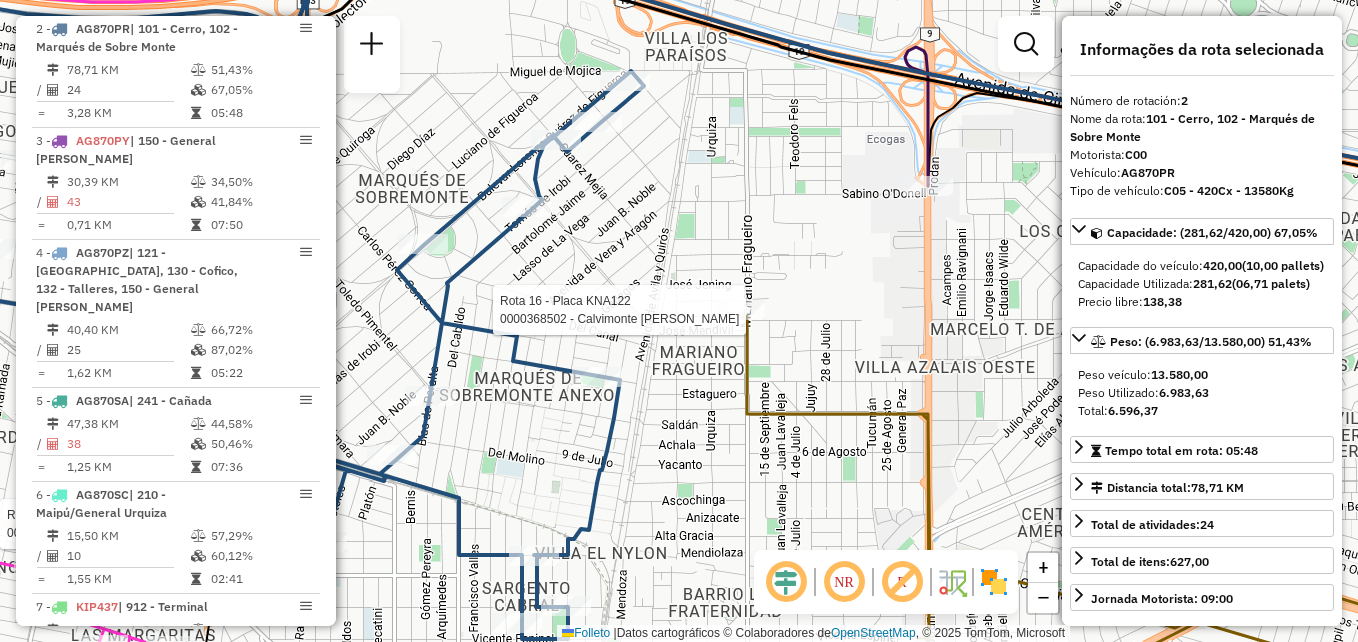 click 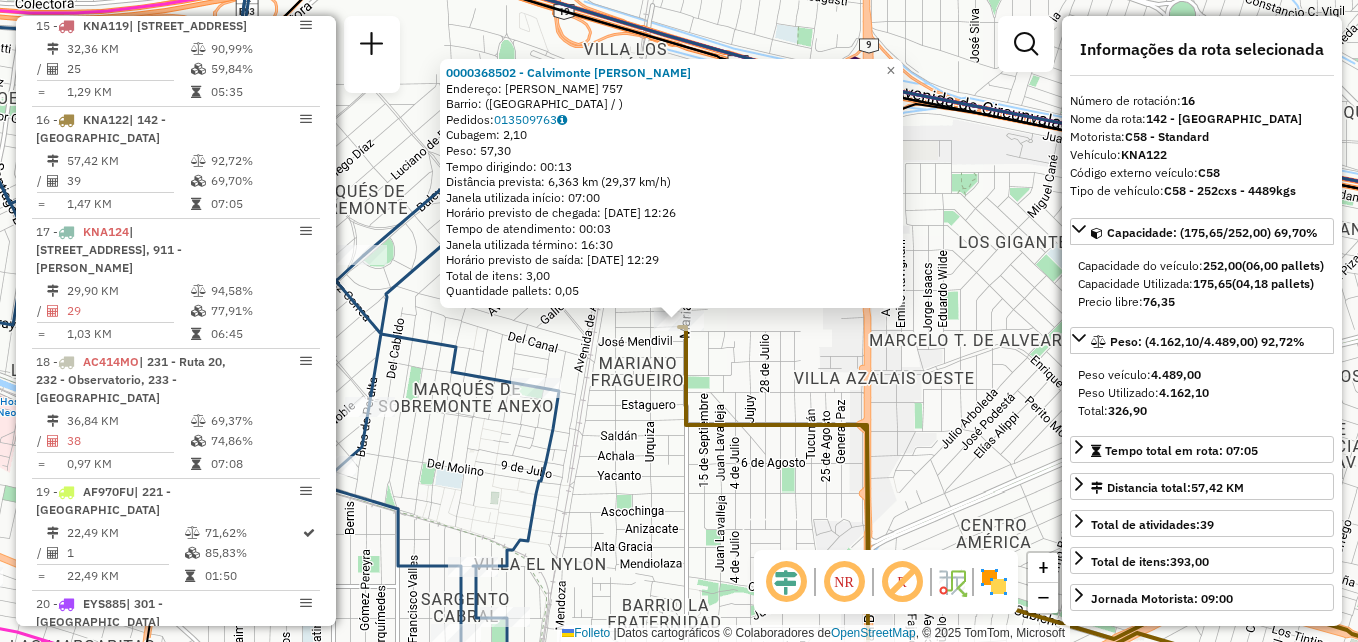 scroll, scrollTop: 2261, scrollLeft: 0, axis: vertical 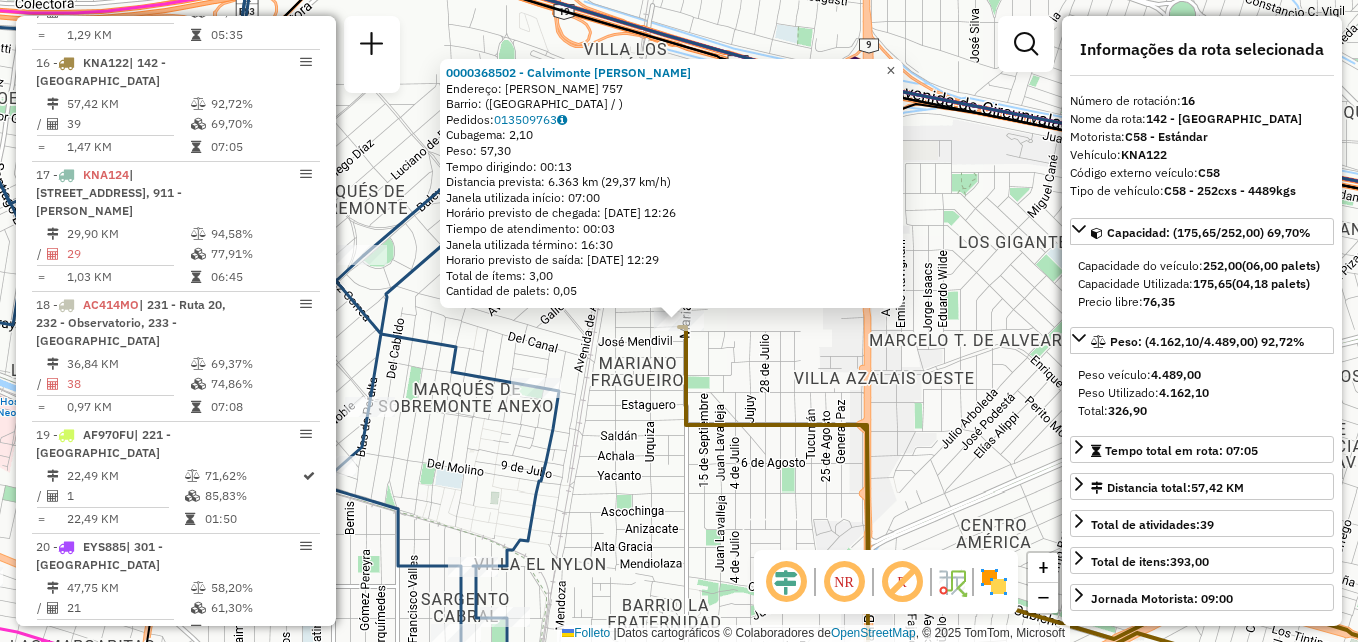 click on "×" 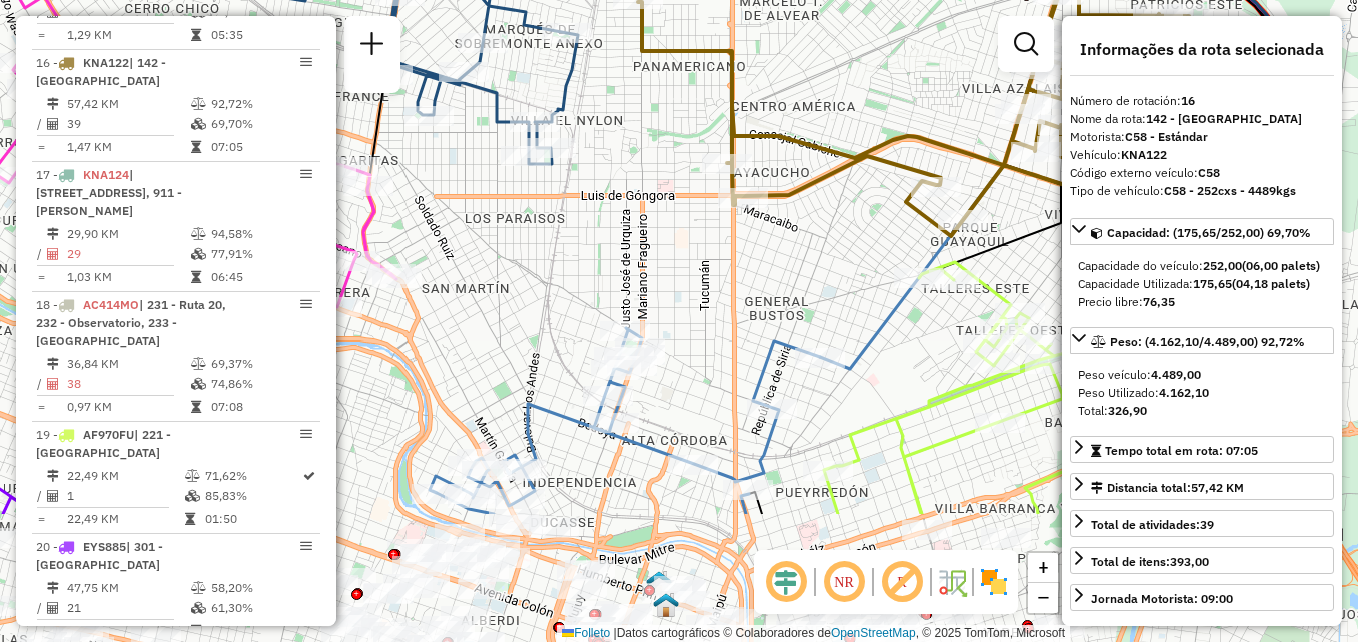 drag, startPoint x: 814, startPoint y: 464, endPoint x: 702, endPoint y: 272, distance: 222.2791 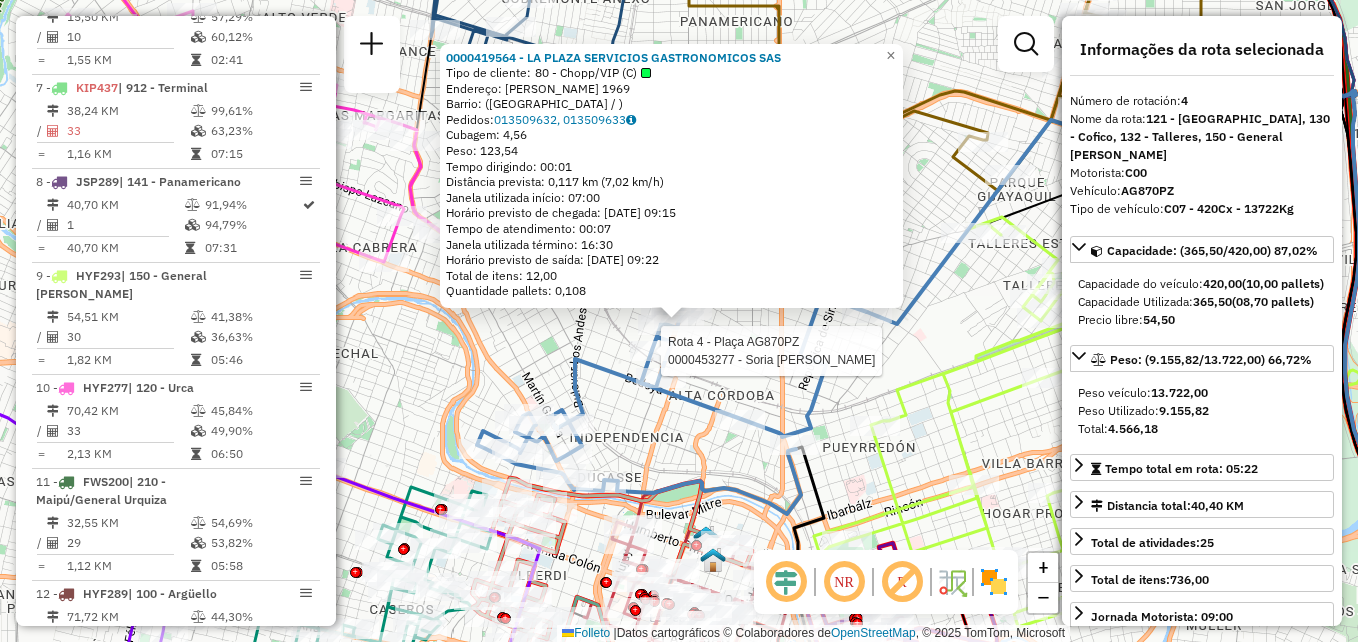 scroll, scrollTop: 1005, scrollLeft: 0, axis: vertical 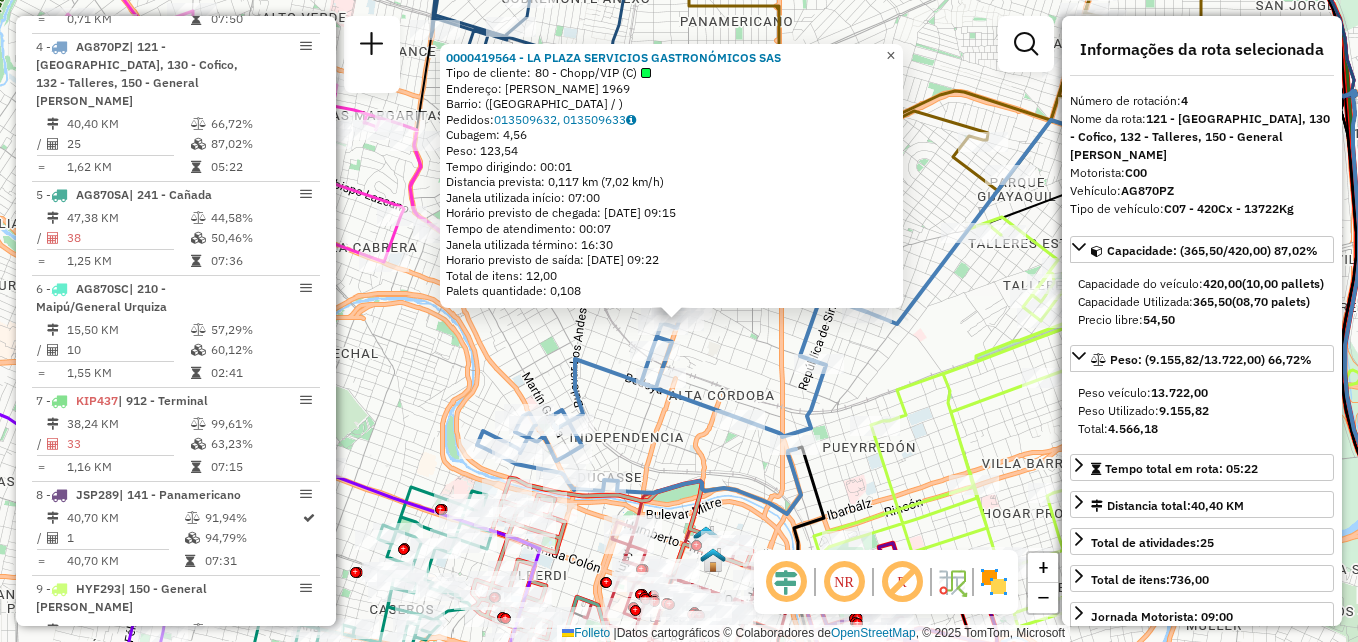 click on "×" 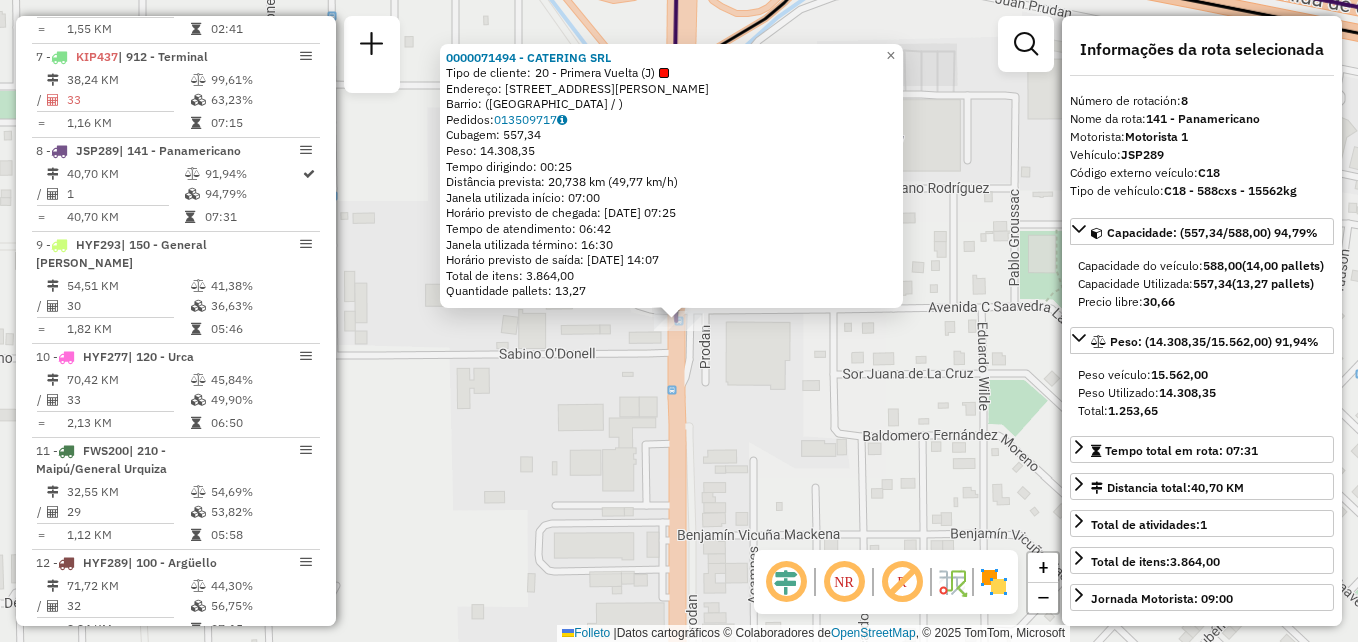 scroll, scrollTop: 1435, scrollLeft: 0, axis: vertical 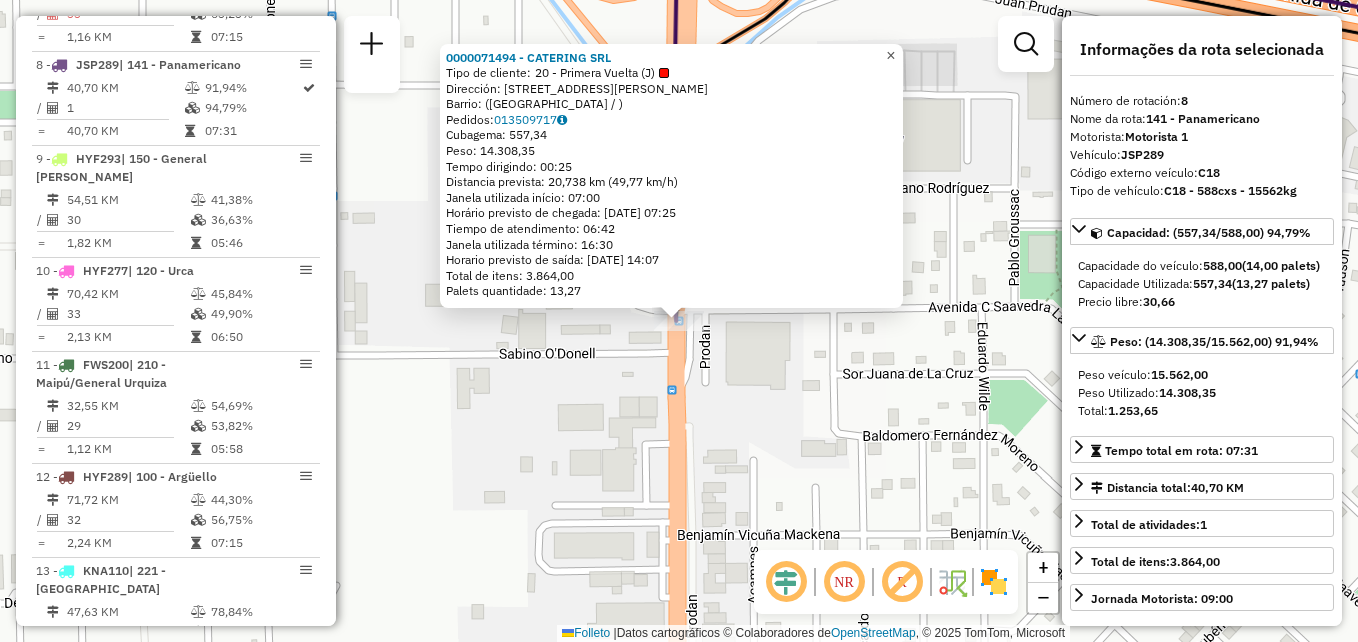 click on "×" 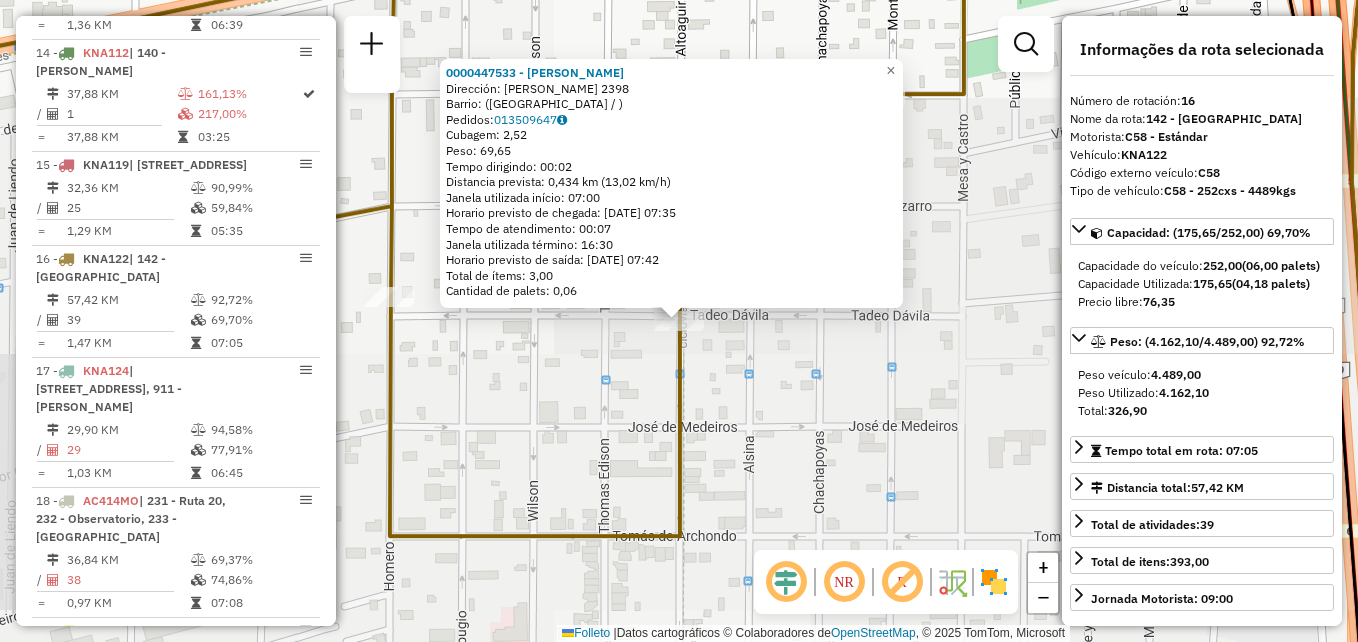 scroll, scrollTop: 2261, scrollLeft: 0, axis: vertical 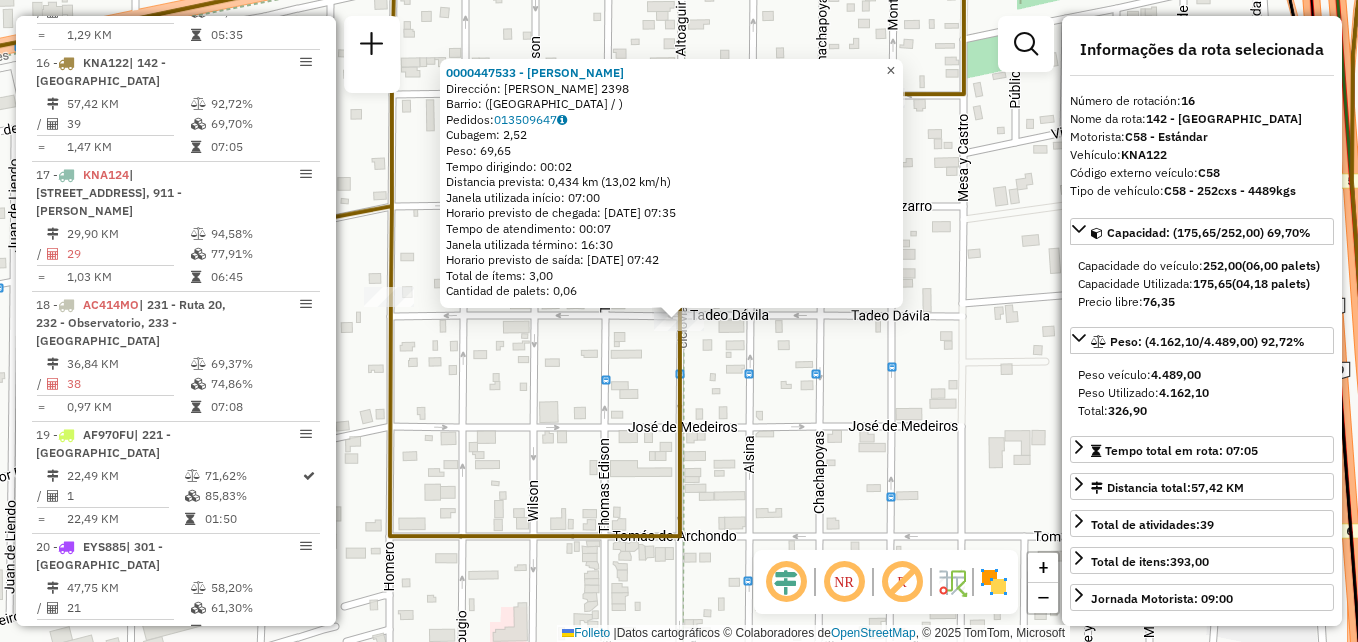 click on "×" 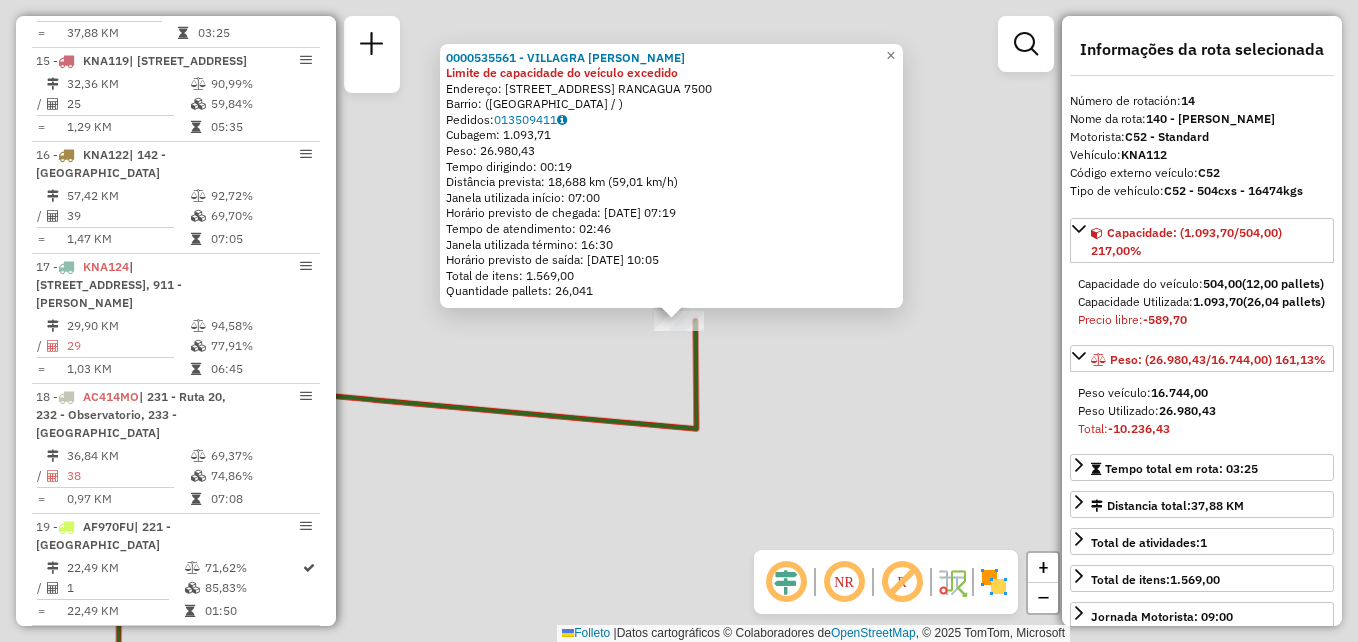 scroll, scrollTop: 2053, scrollLeft: 0, axis: vertical 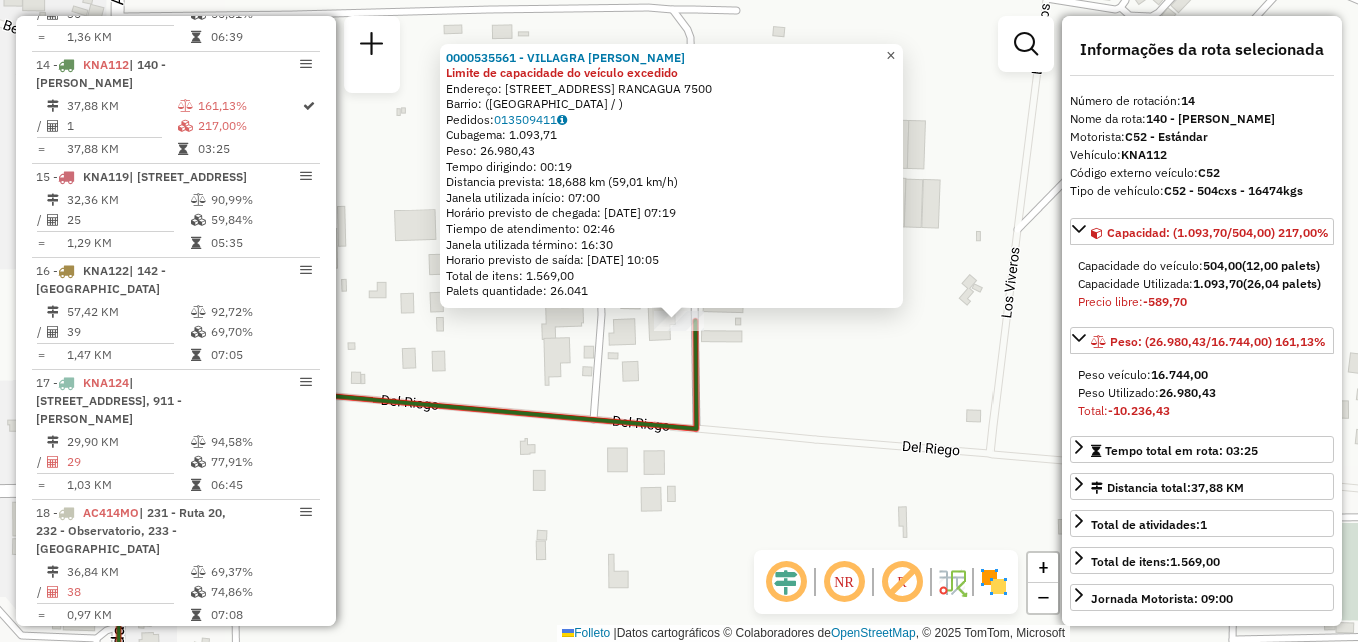click on "×" 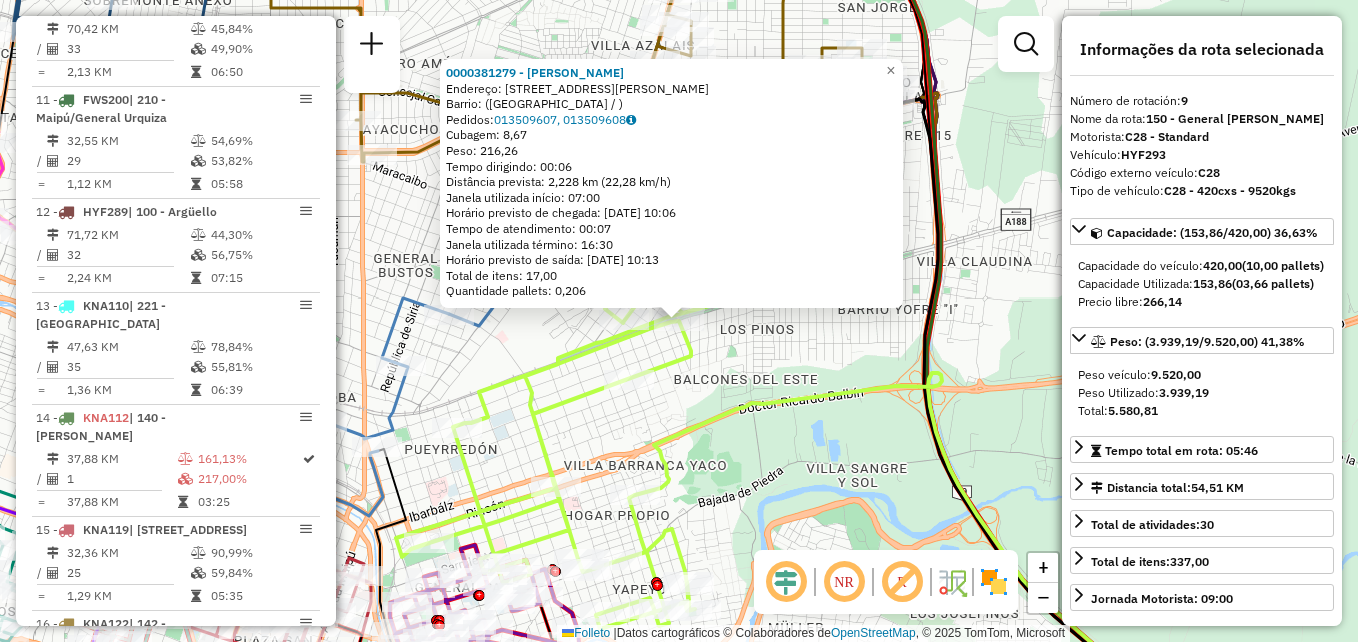 scroll, scrollTop: 1547, scrollLeft: 0, axis: vertical 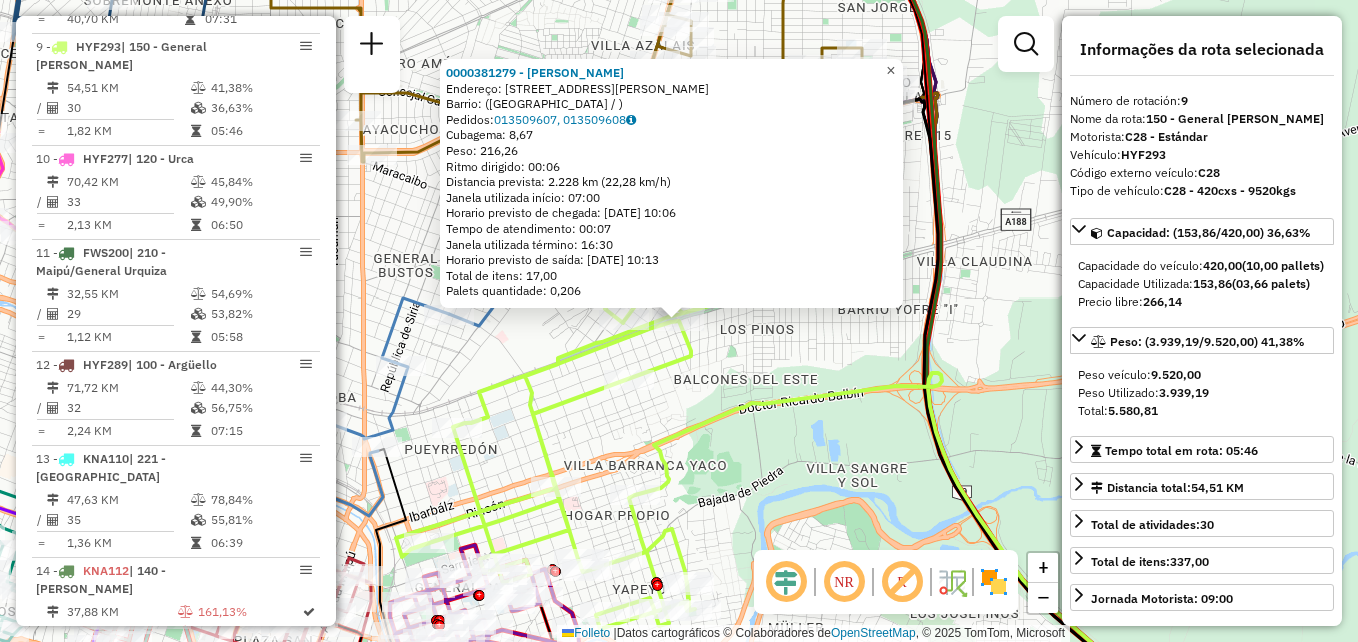 click on "×" 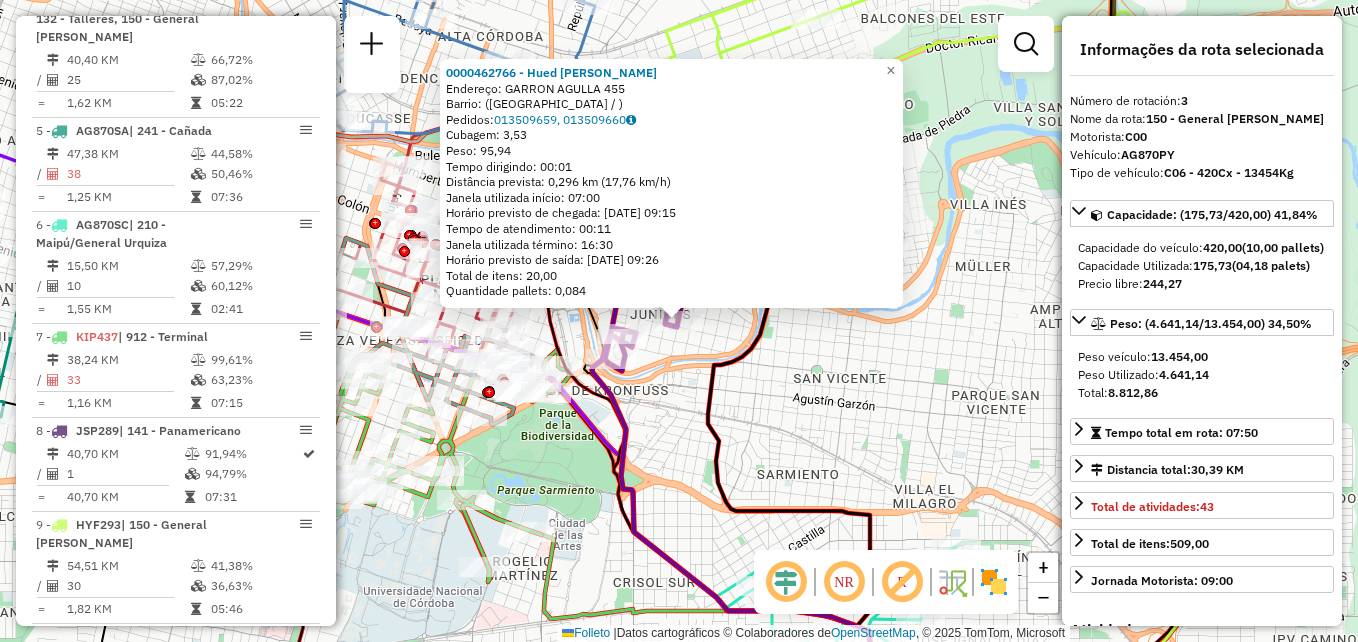 scroll, scrollTop: 911, scrollLeft: 0, axis: vertical 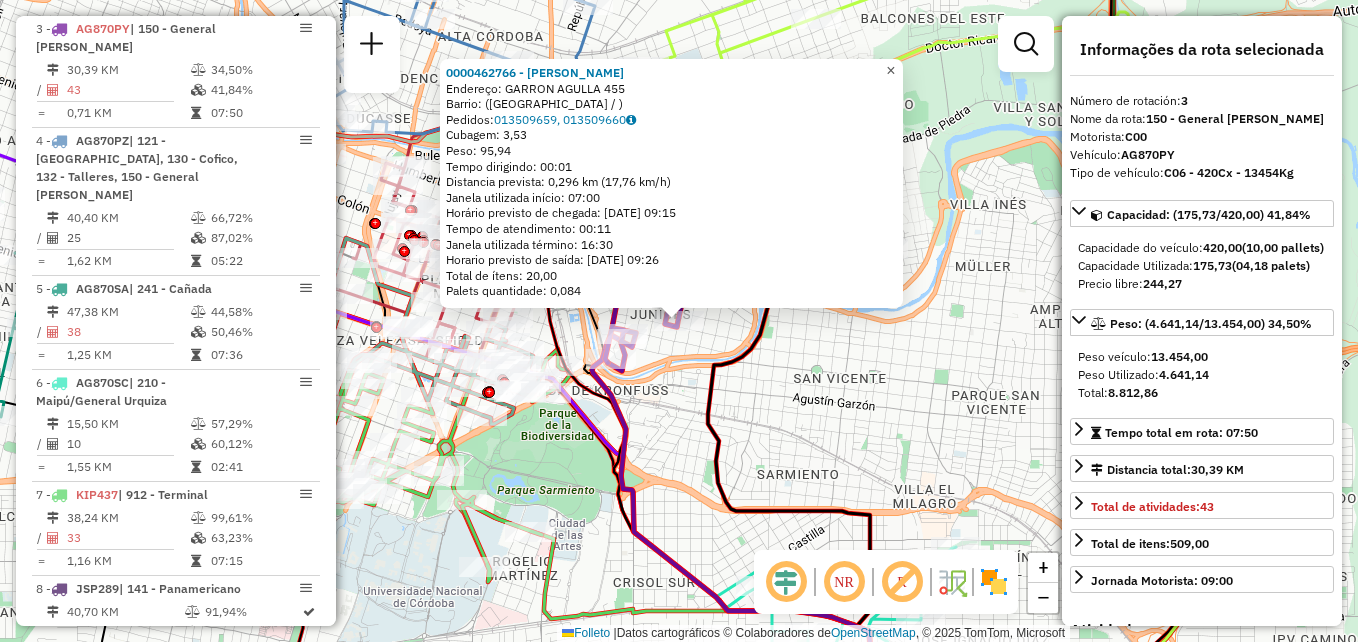 click on "×" 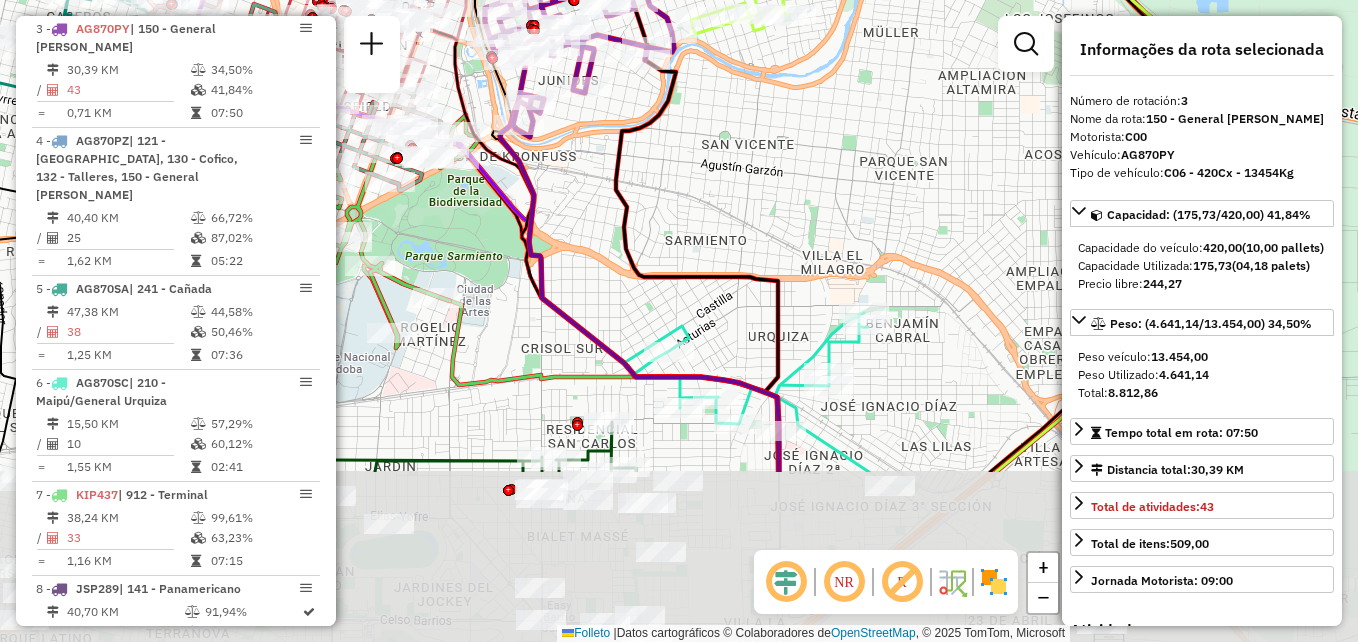drag, startPoint x: 847, startPoint y: 355, endPoint x: 731, endPoint y: 98, distance: 281.9663 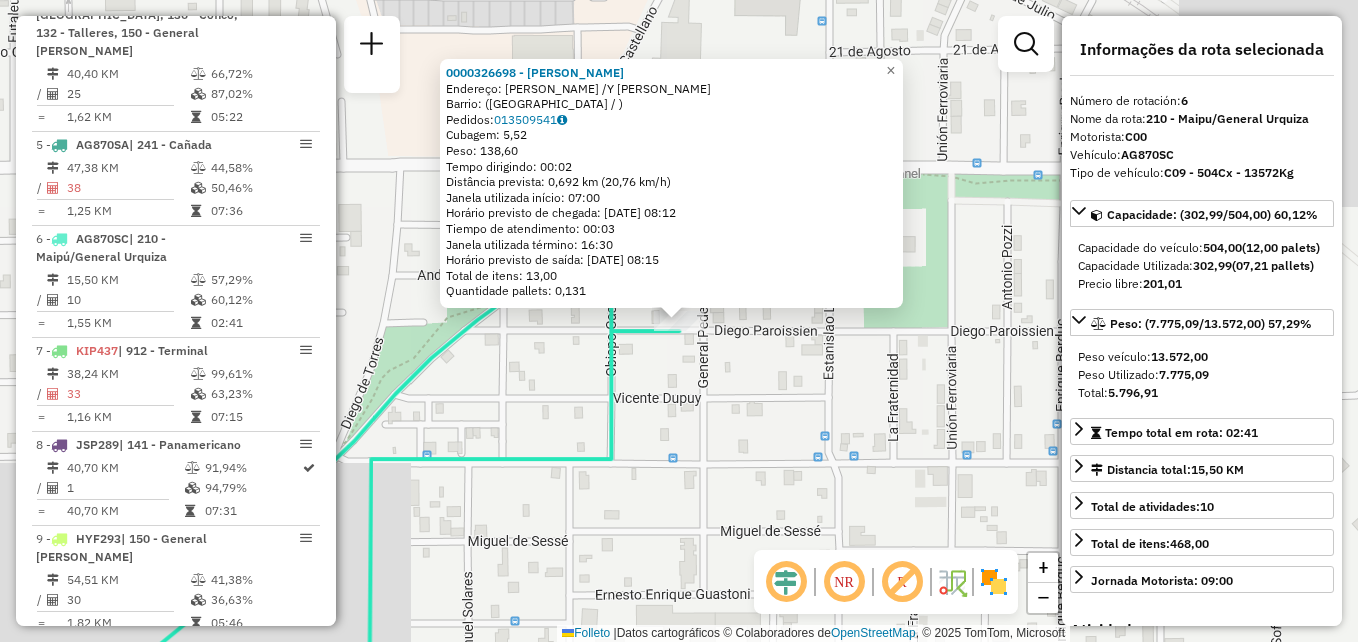 scroll, scrollTop: 1229, scrollLeft: 0, axis: vertical 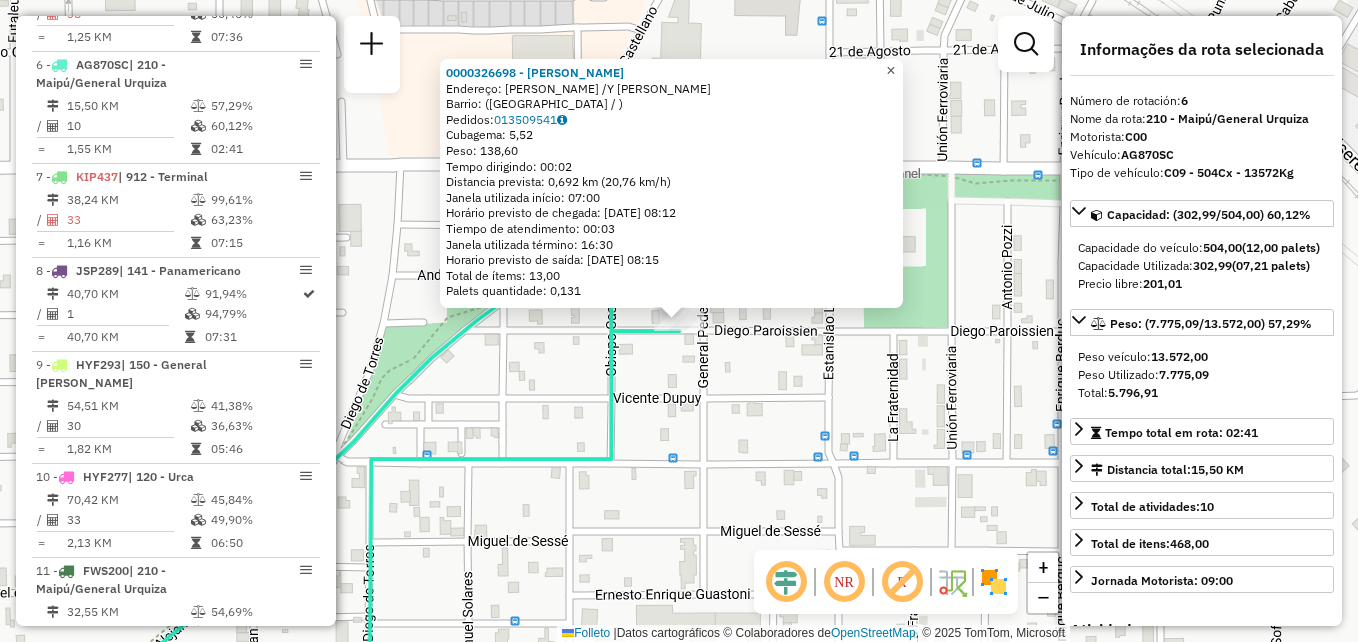 click on "×" 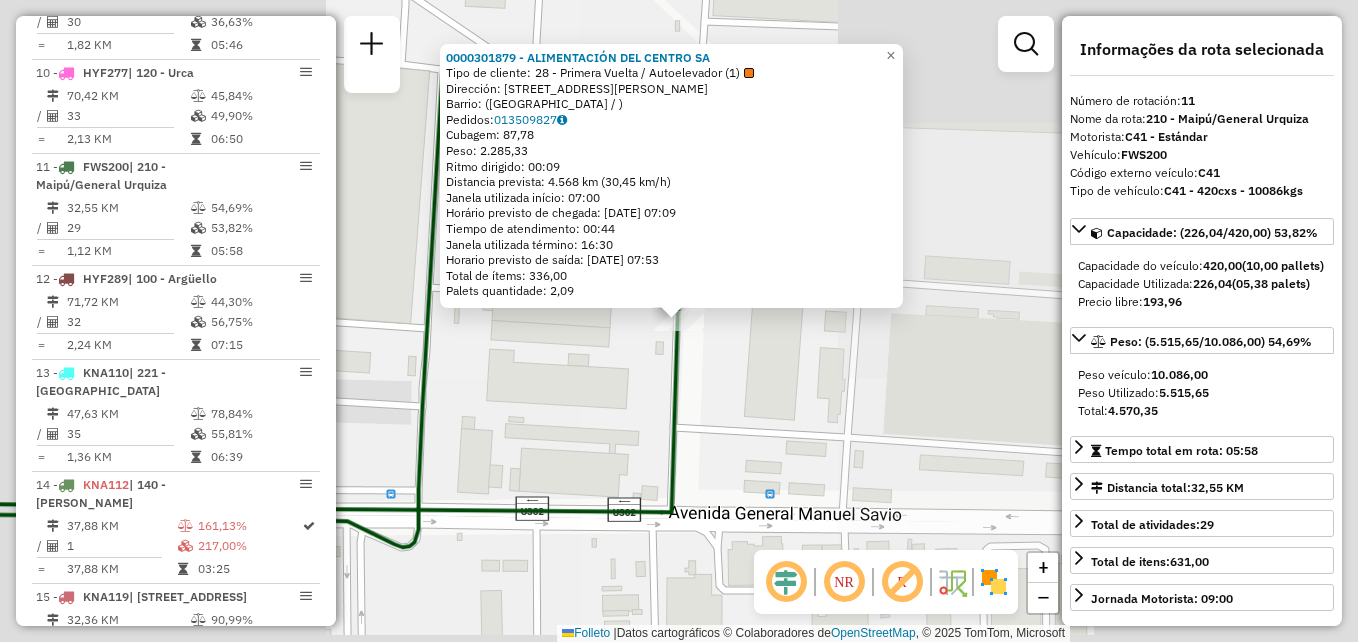 scroll, scrollTop: 1735, scrollLeft: 0, axis: vertical 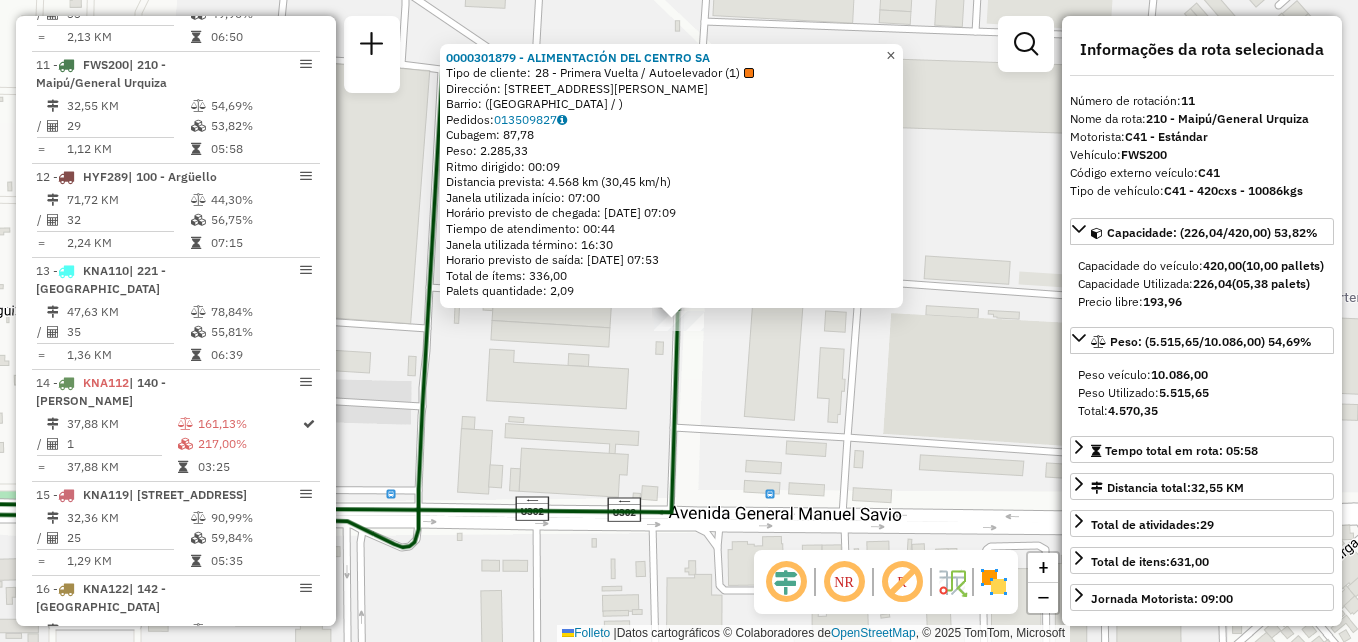 click on "×" 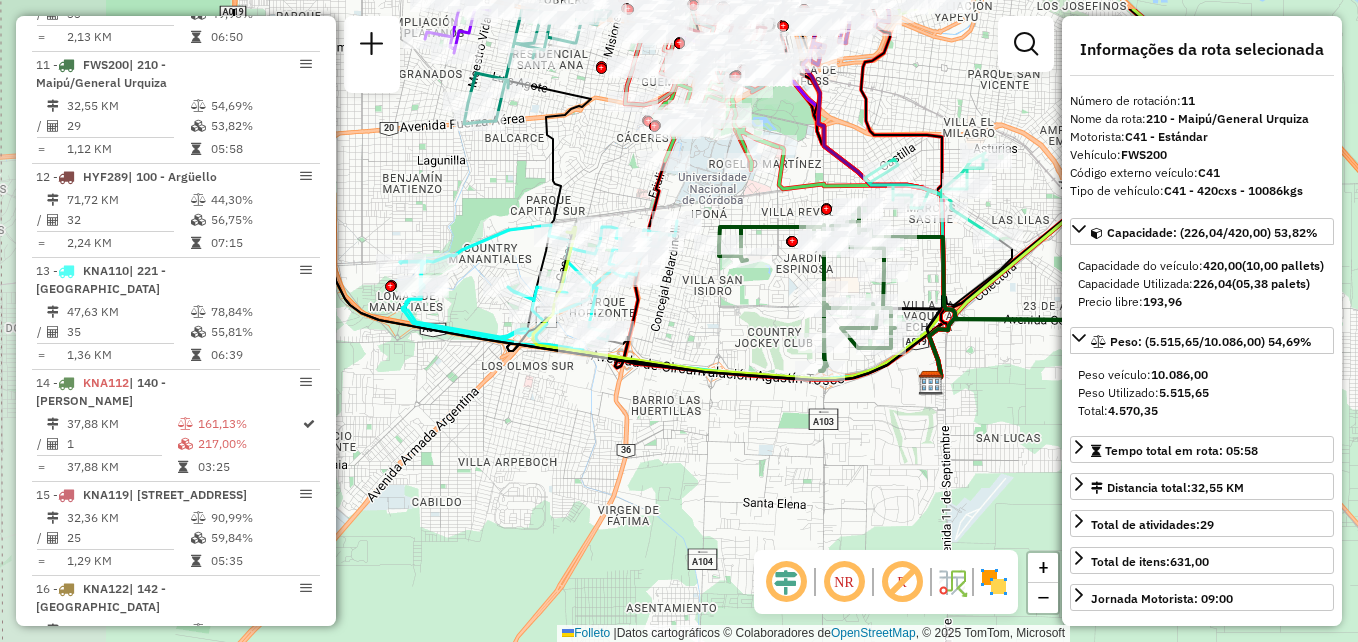 drag, startPoint x: 673, startPoint y: 287, endPoint x: 966, endPoint y: 360, distance: 301.95694 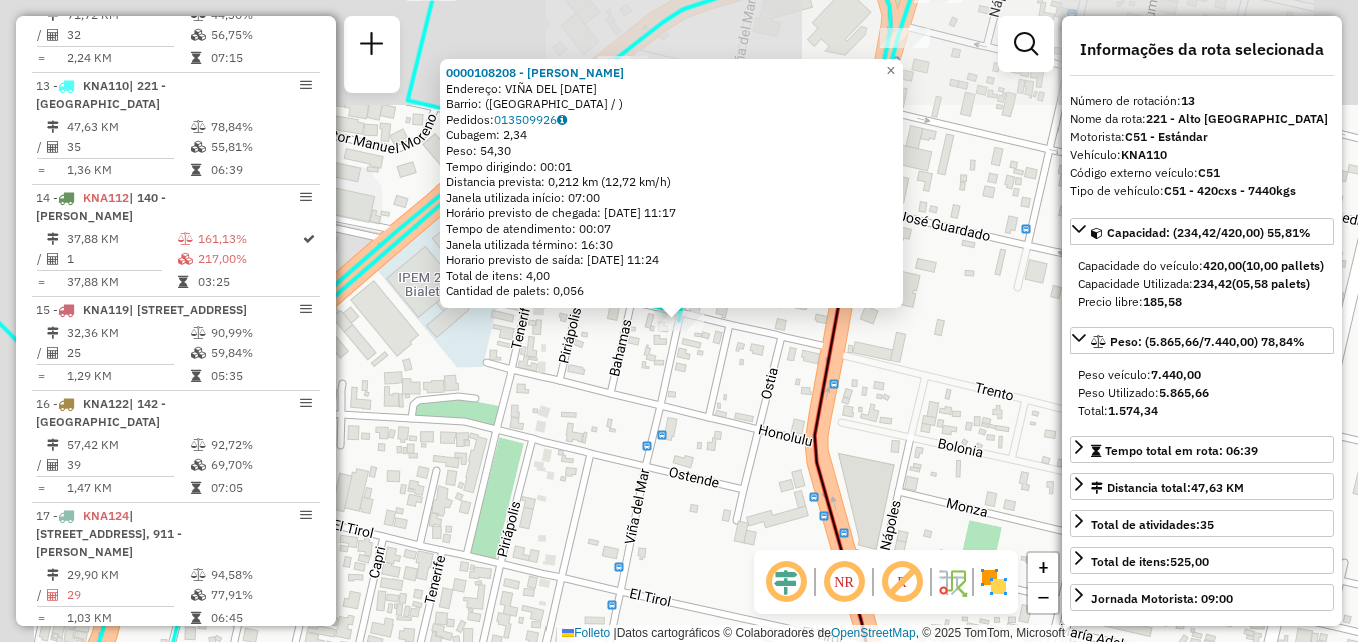 scroll, scrollTop: 1941, scrollLeft: 0, axis: vertical 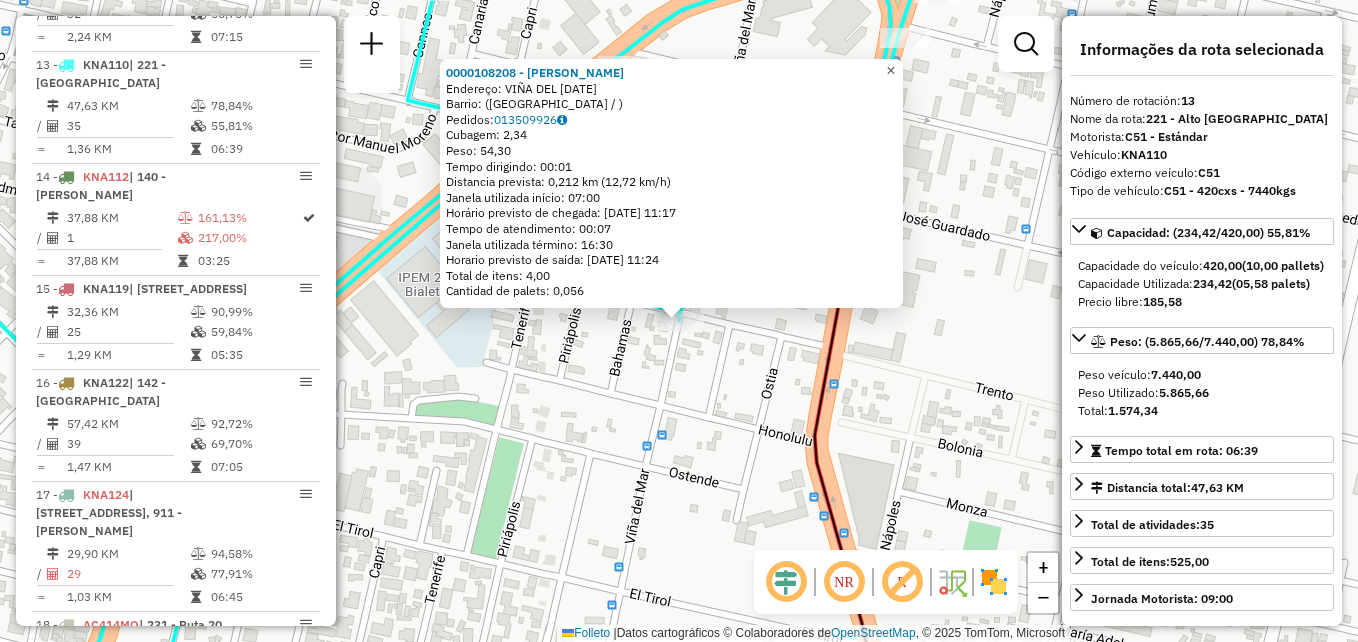 click on "×" 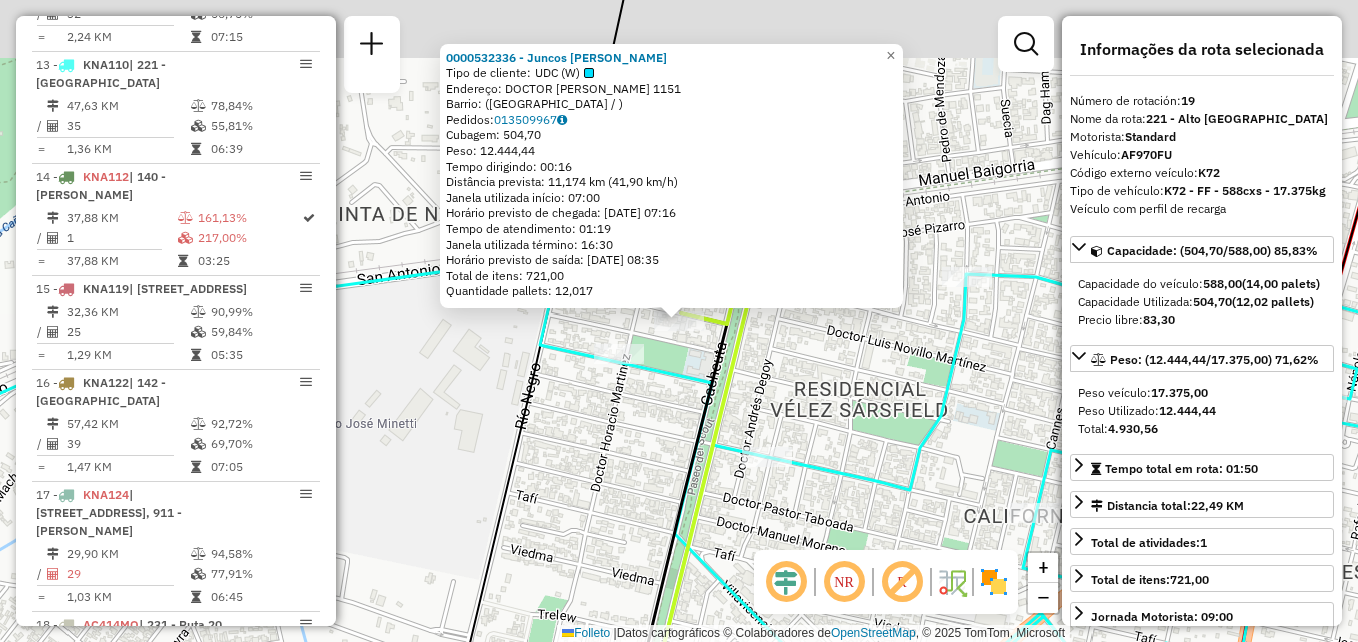 scroll, scrollTop: 2261, scrollLeft: 0, axis: vertical 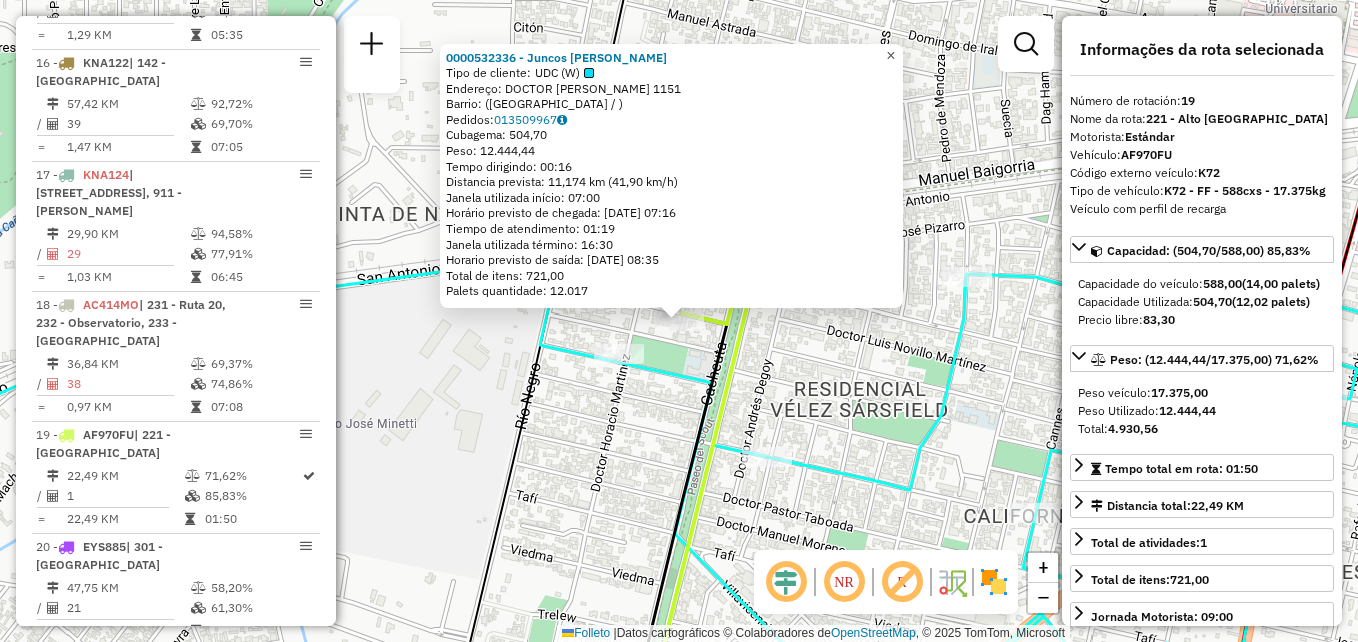 click on "×" 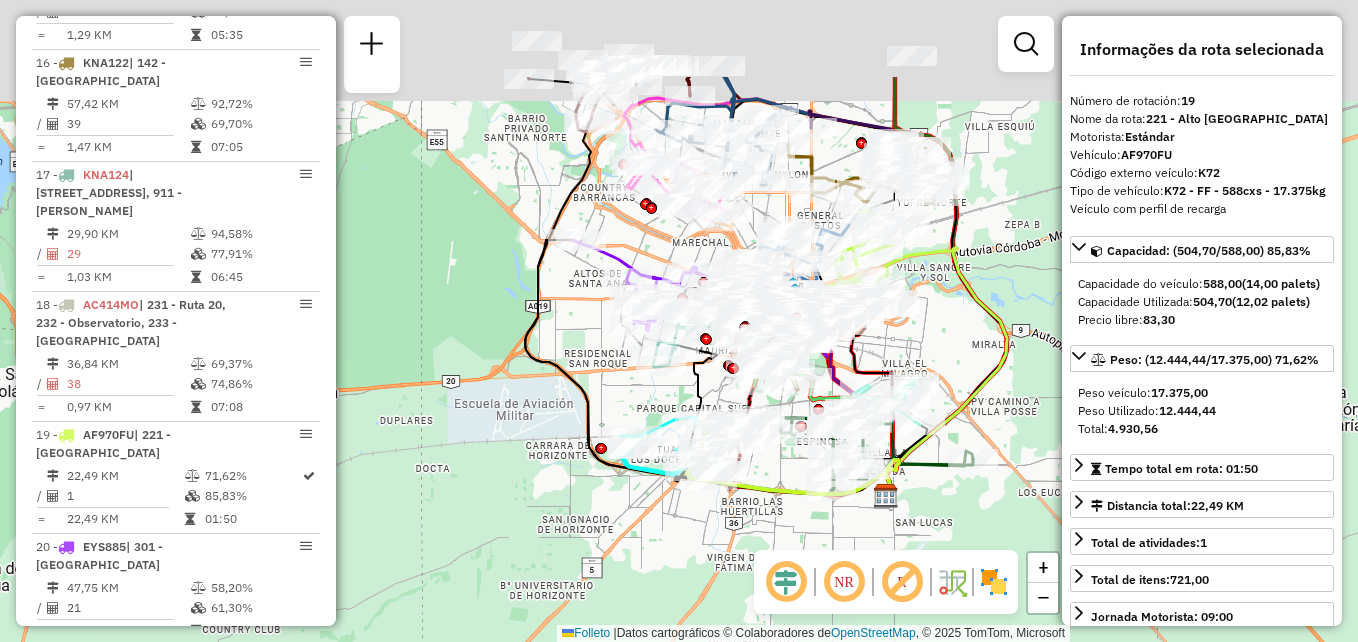 drag, startPoint x: 519, startPoint y: 223, endPoint x: 564, endPoint y: 368, distance: 151.82227 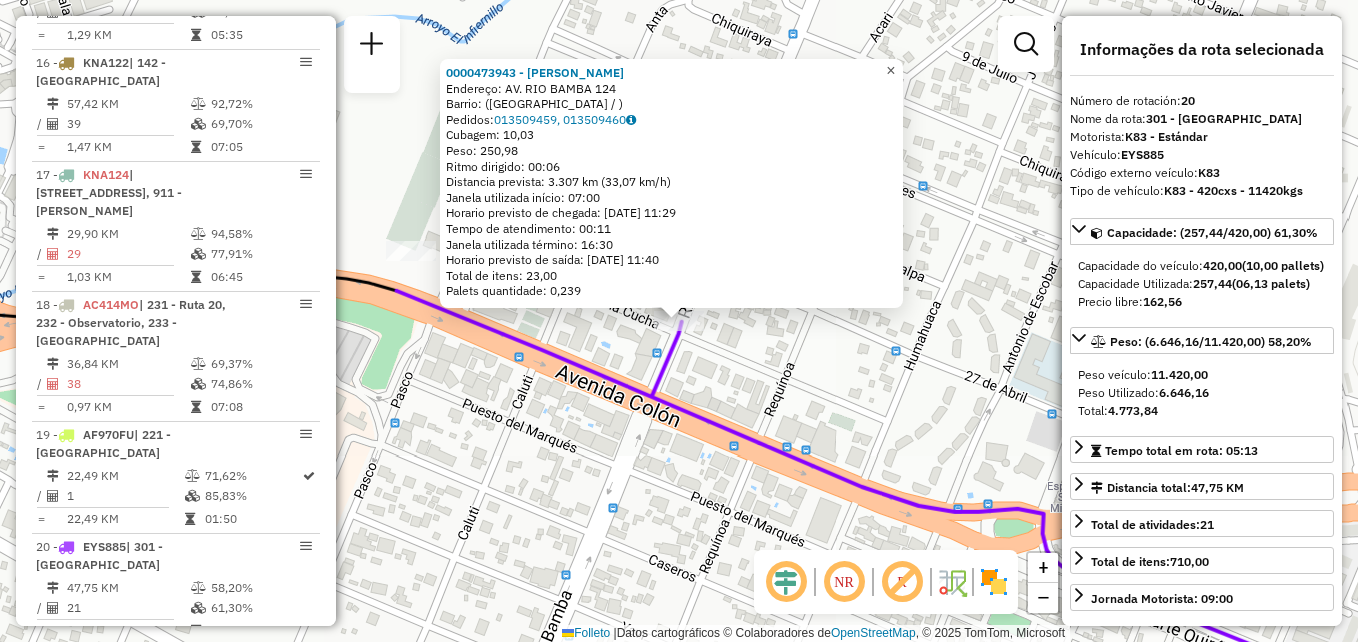 click on "×" 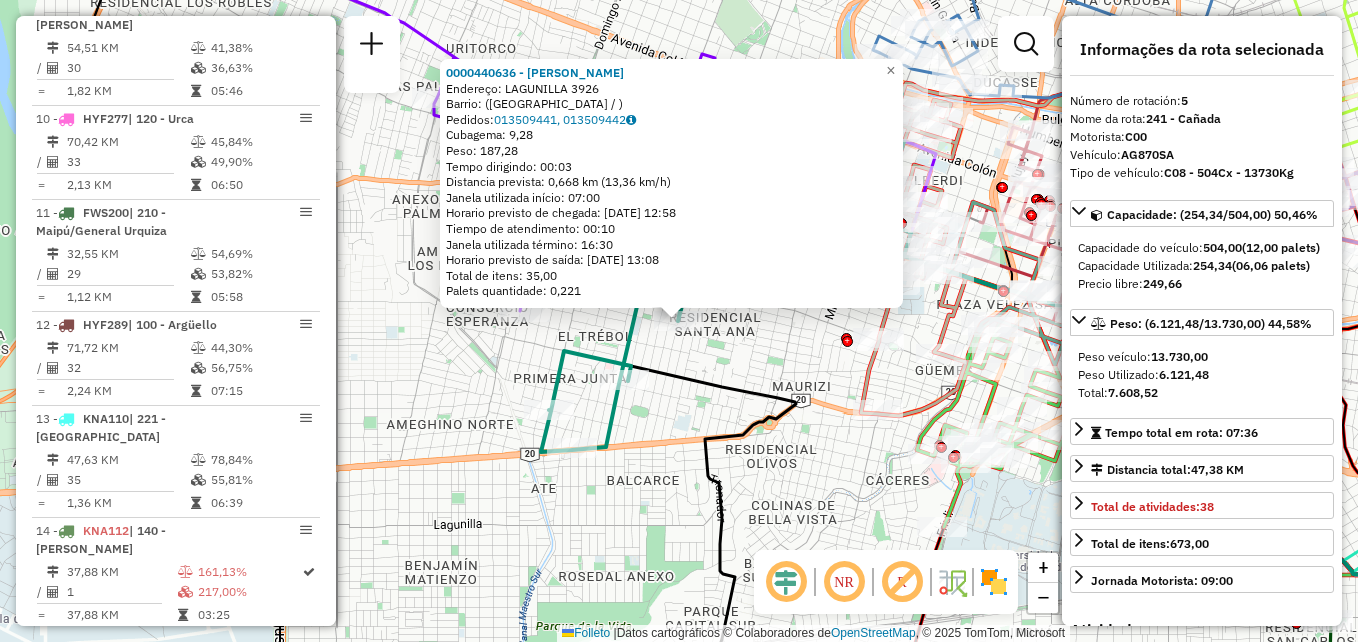 scroll, scrollTop: 1135, scrollLeft: 0, axis: vertical 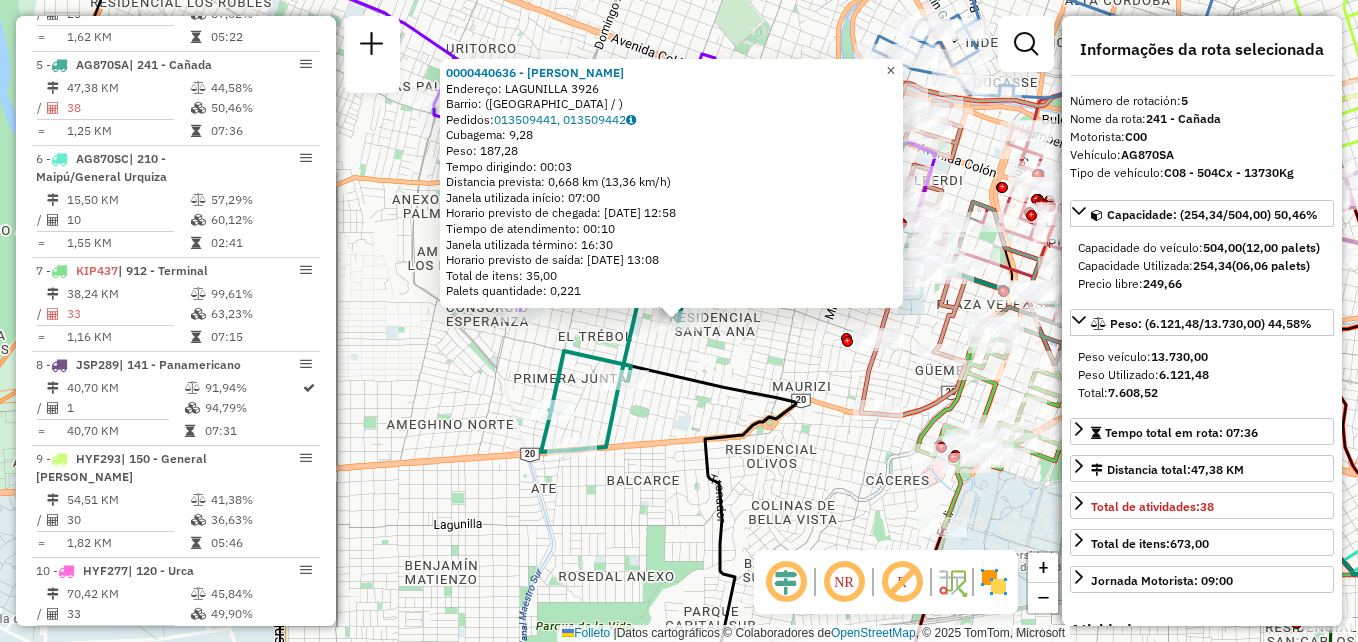 click on "×" 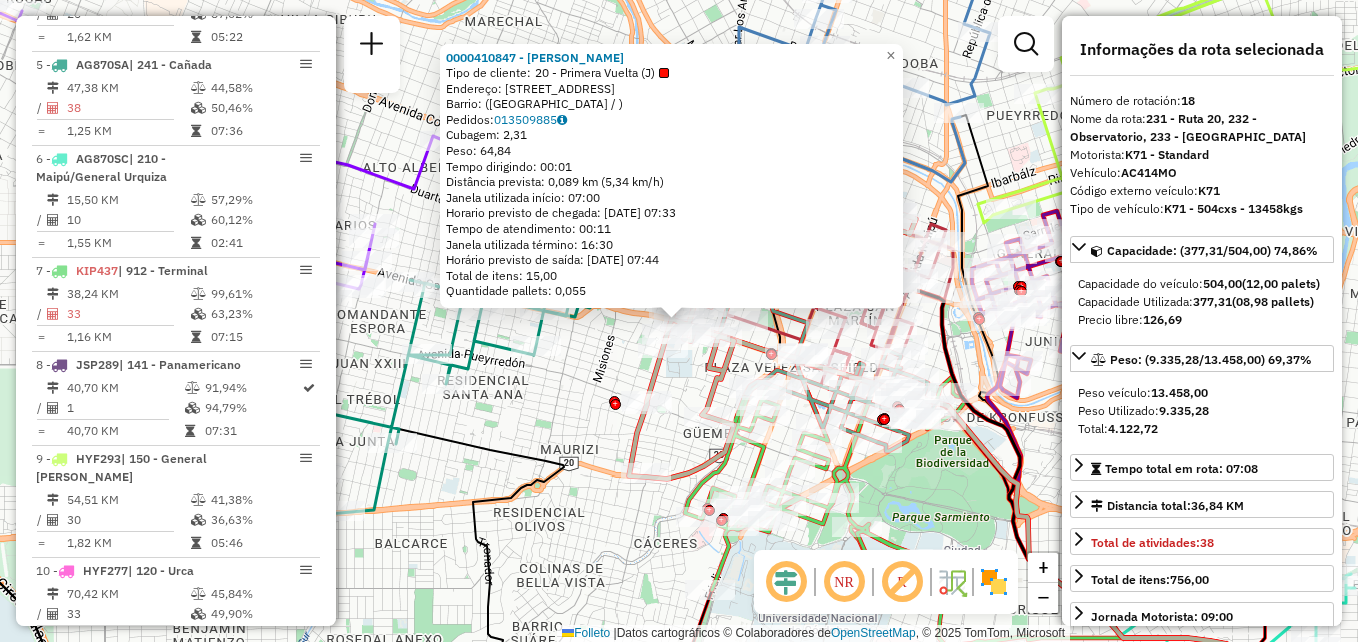 scroll, scrollTop: 2261, scrollLeft: 0, axis: vertical 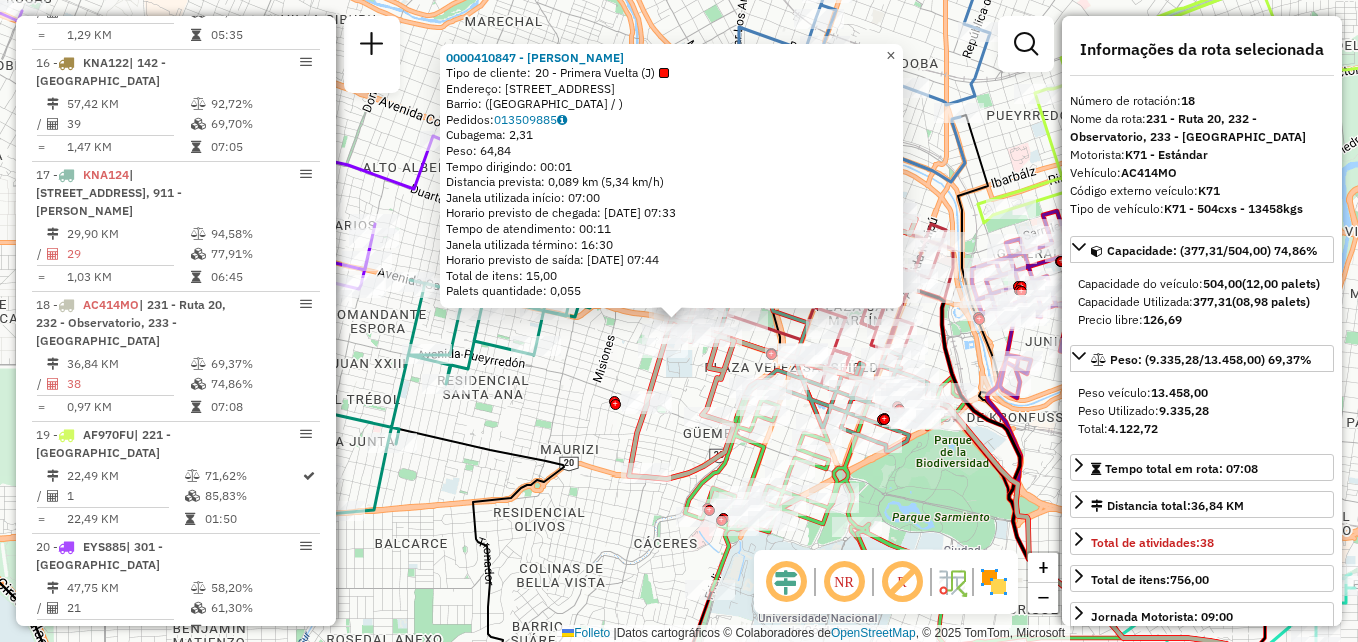 click on "×" 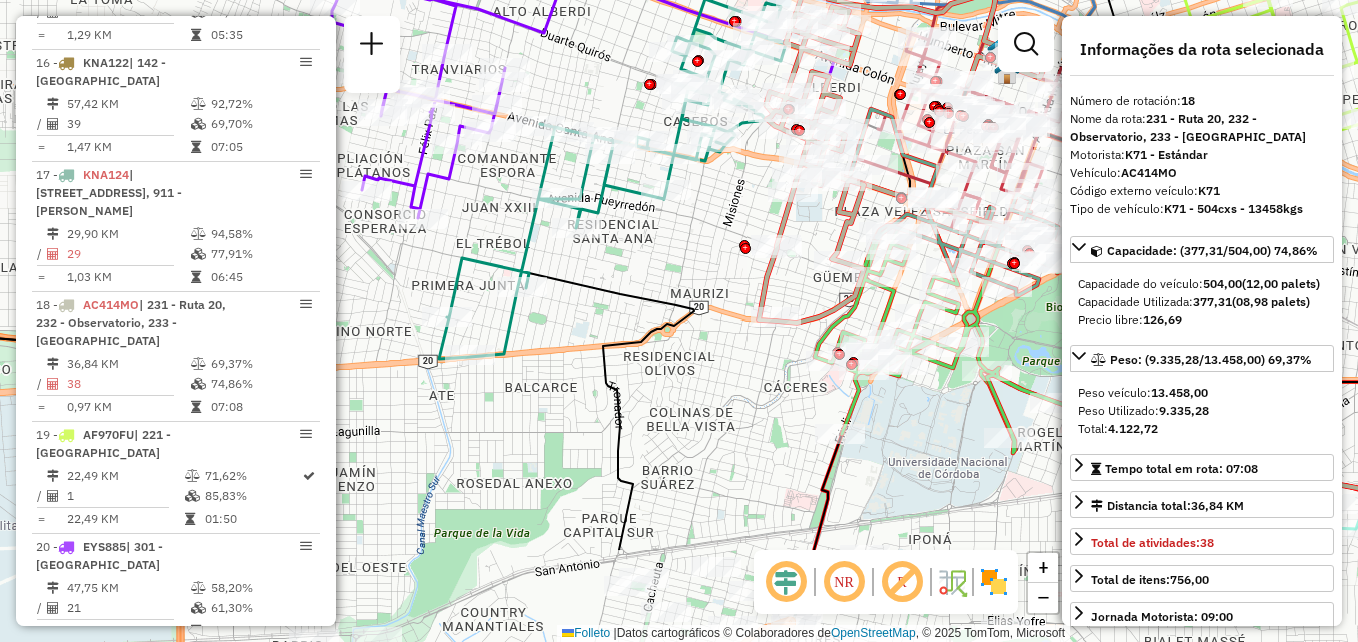drag, startPoint x: 602, startPoint y: 400, endPoint x: 732, endPoint y: 244, distance: 203.0665 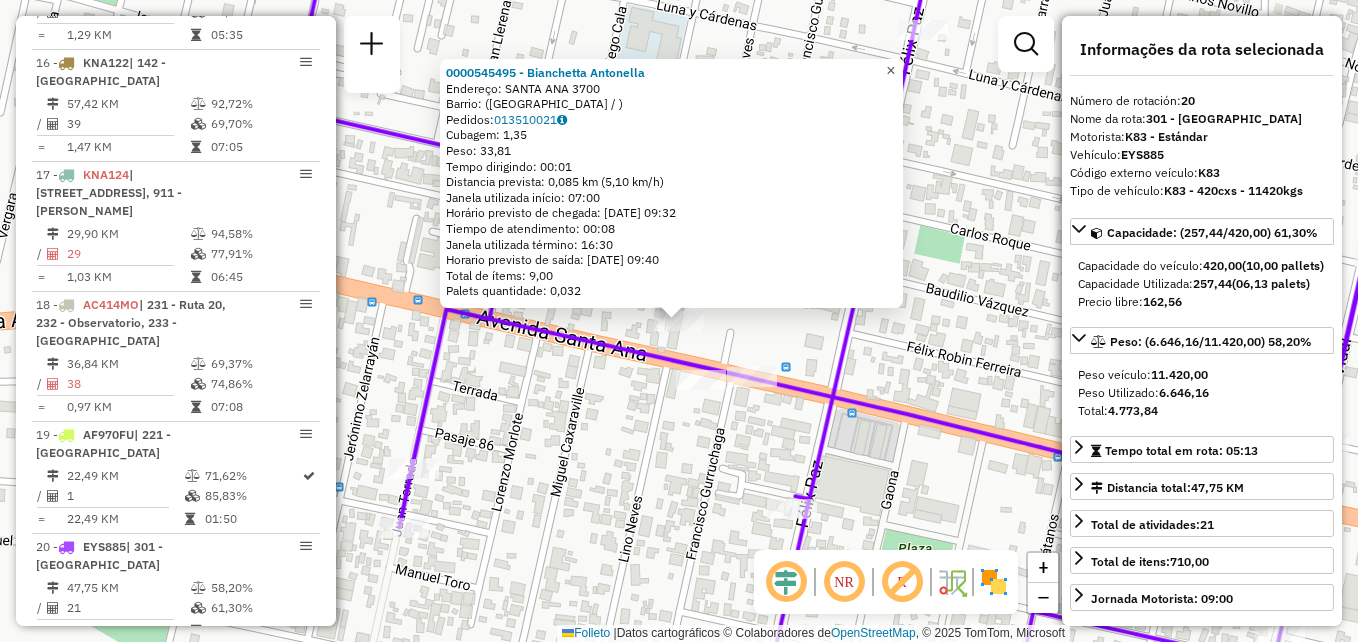click on "×" 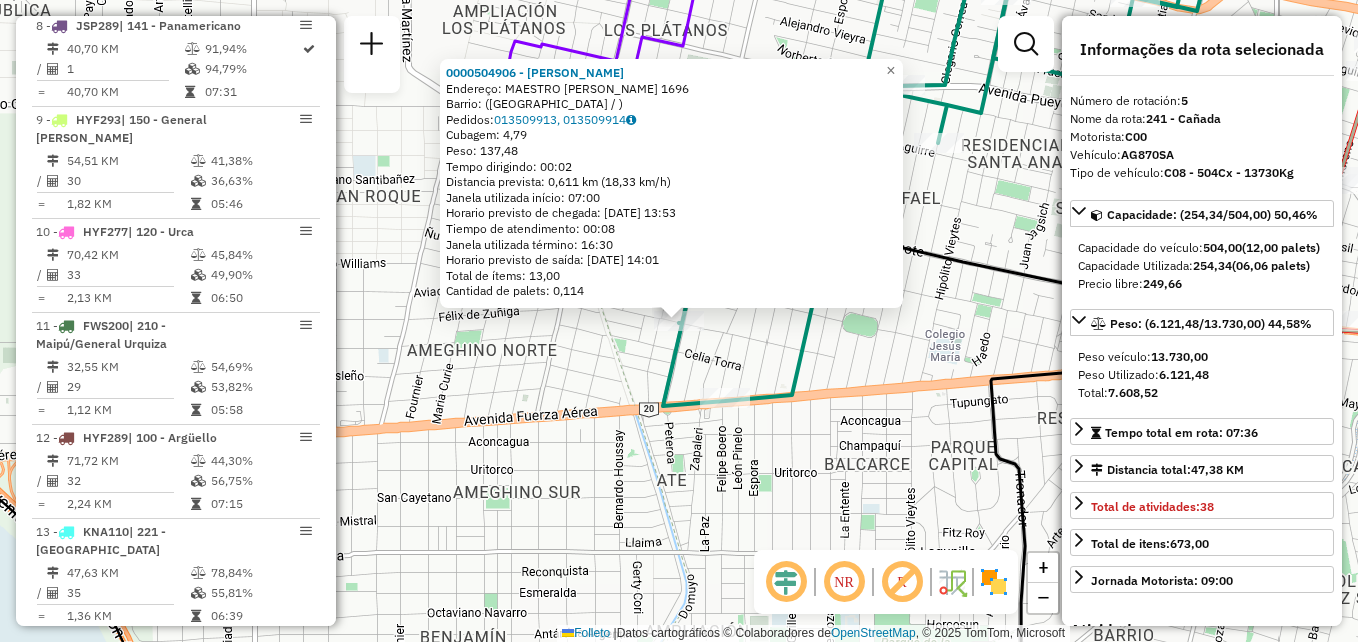 scroll, scrollTop: 1135, scrollLeft: 0, axis: vertical 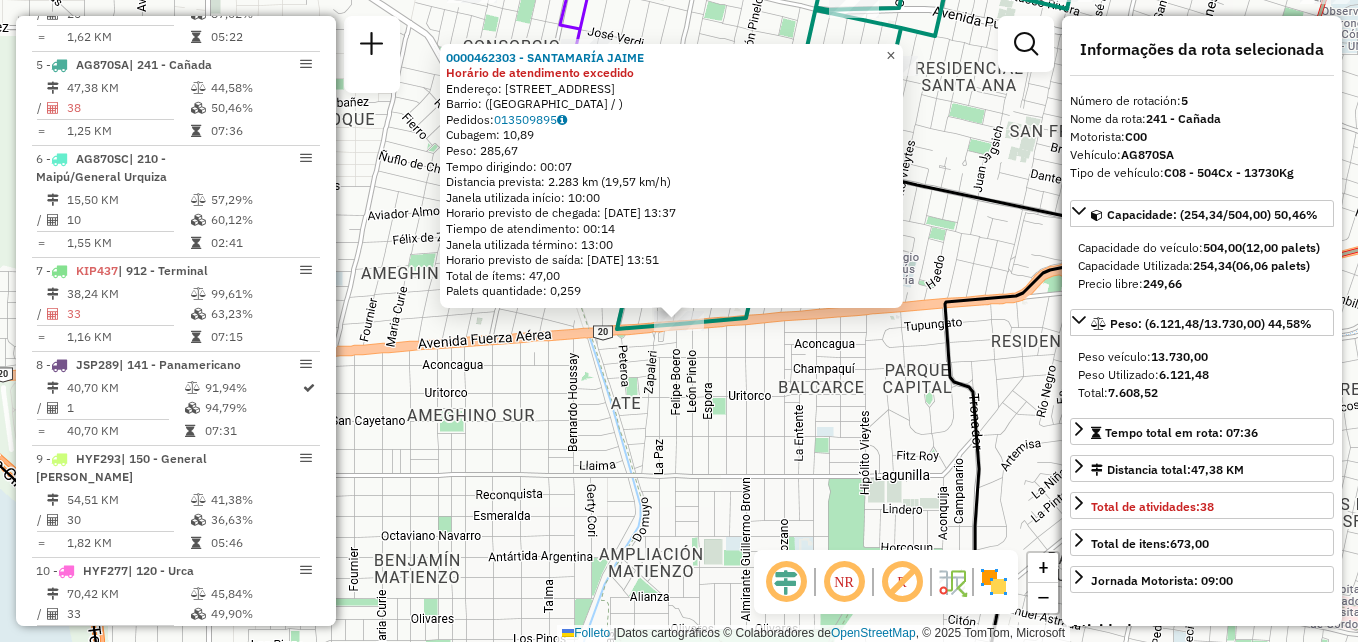 click on "×" 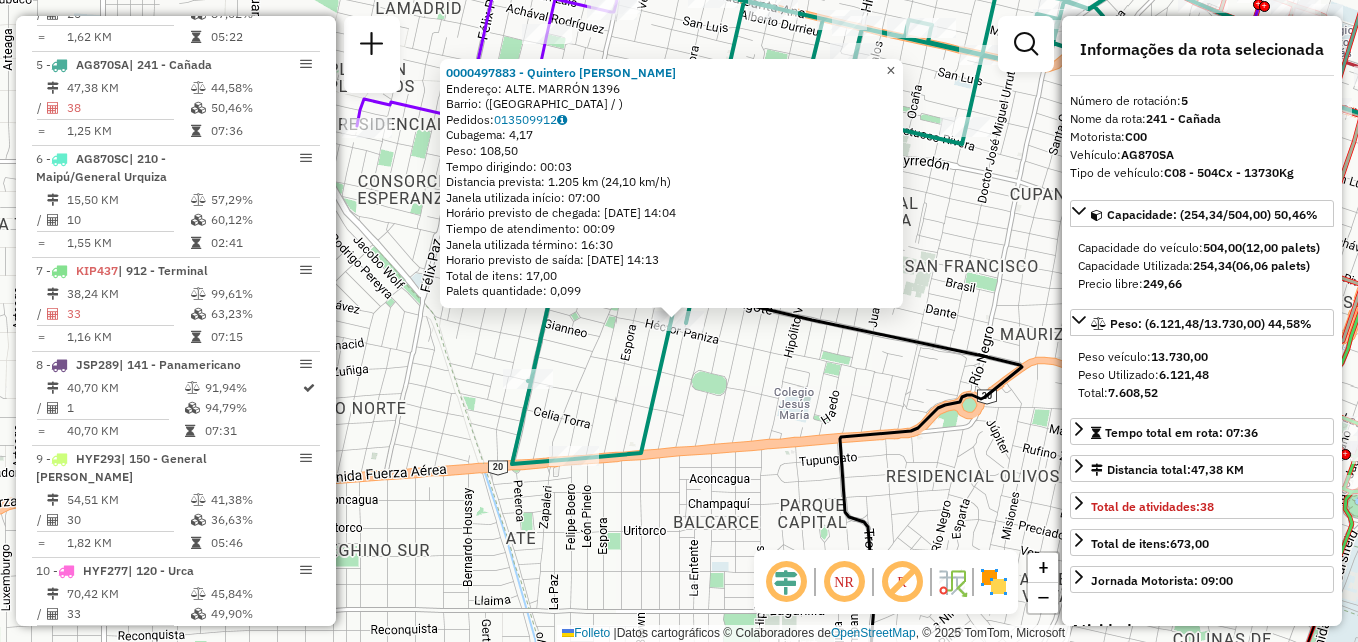click on "×" 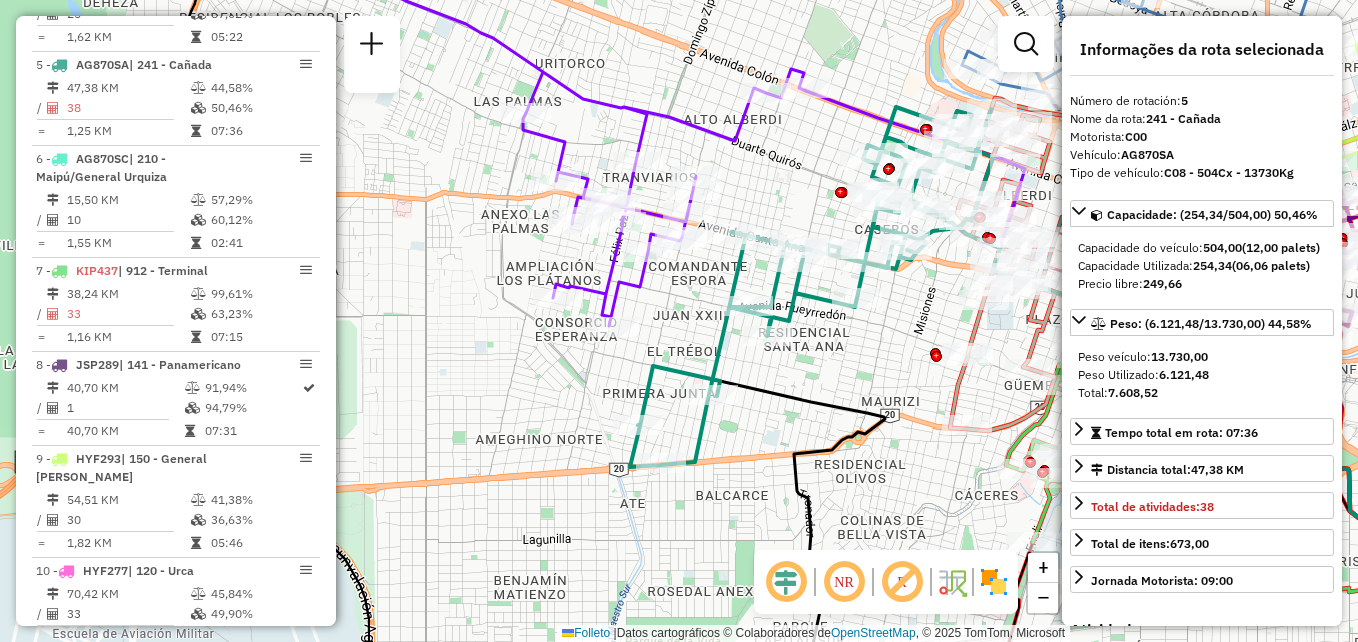 drag, startPoint x: 930, startPoint y: 334, endPoint x: 851, endPoint y: 390, distance: 96.83491 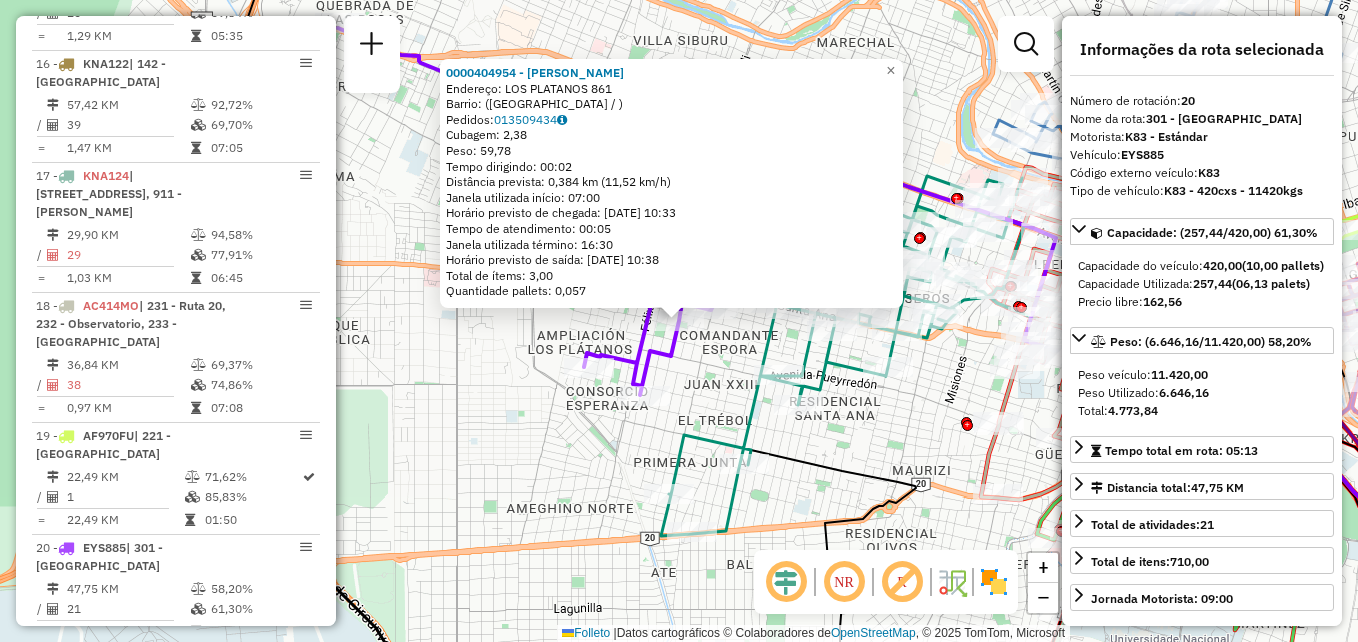 scroll, scrollTop: 2261, scrollLeft: 0, axis: vertical 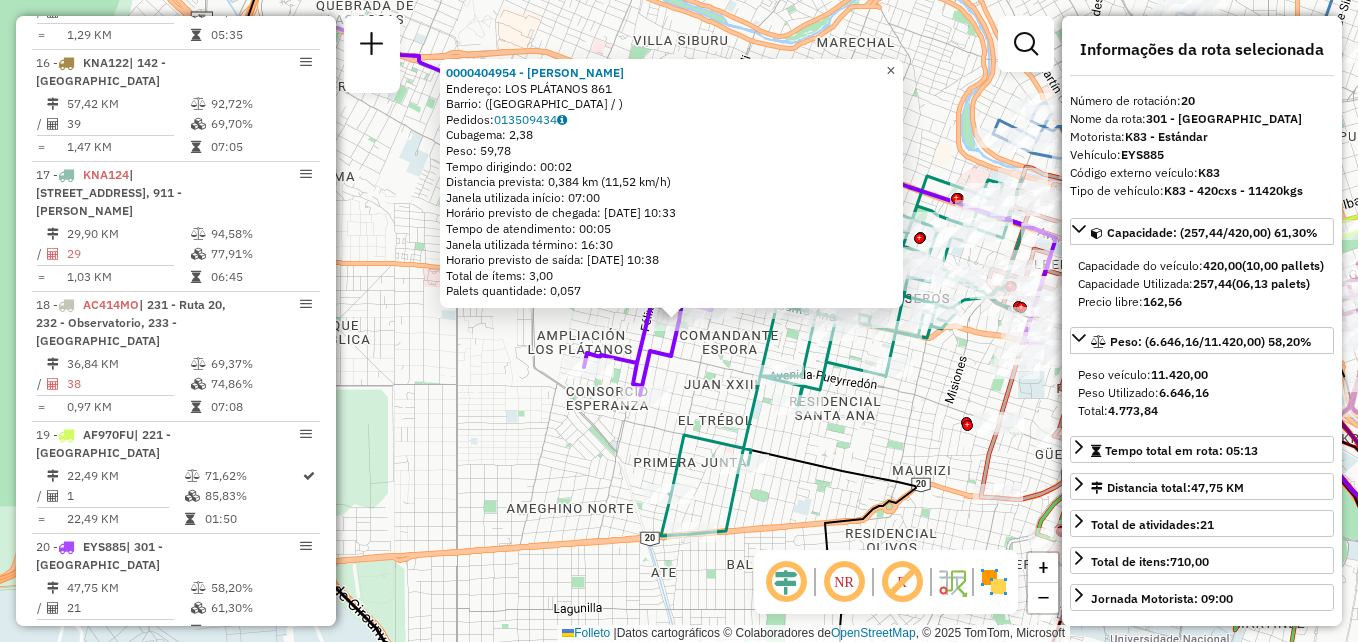 click on "×" 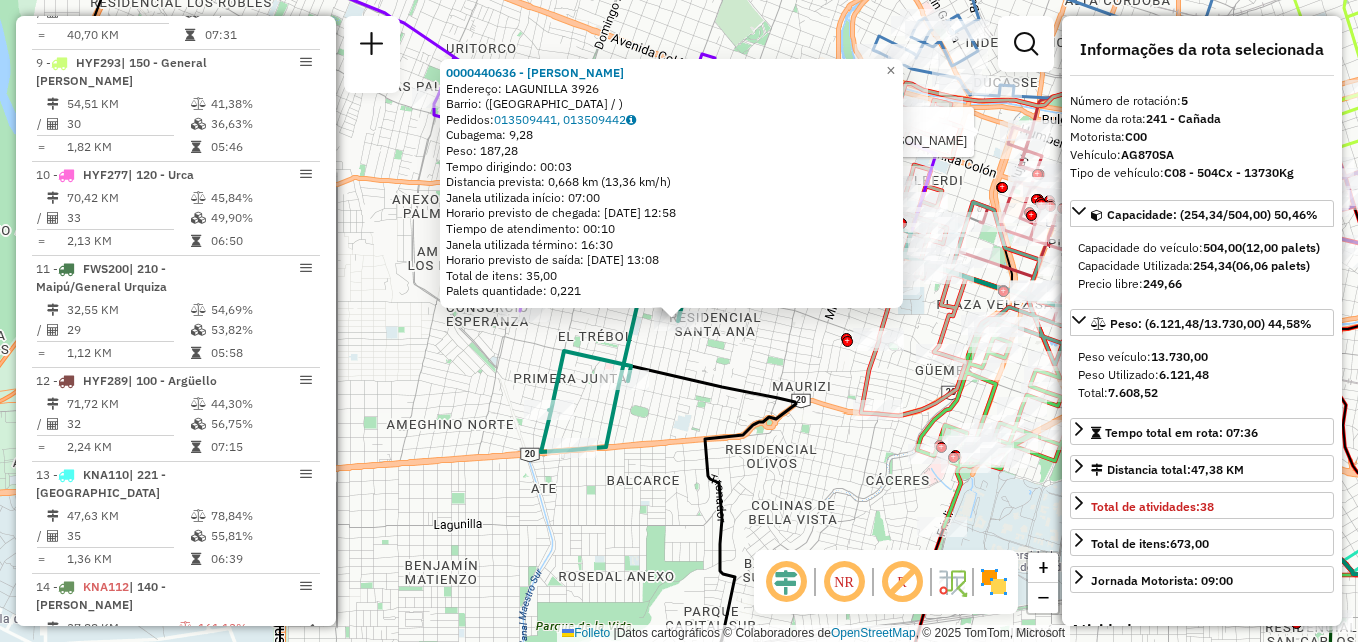 scroll, scrollTop: 1135, scrollLeft: 0, axis: vertical 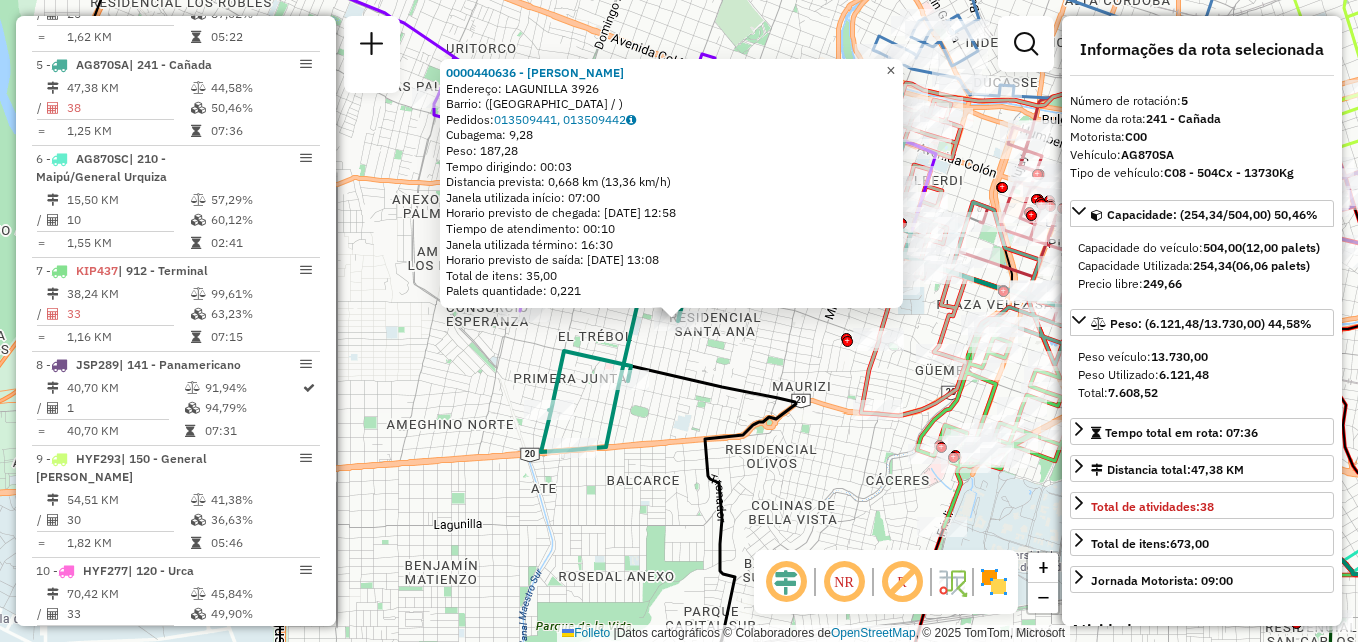 click on "×" 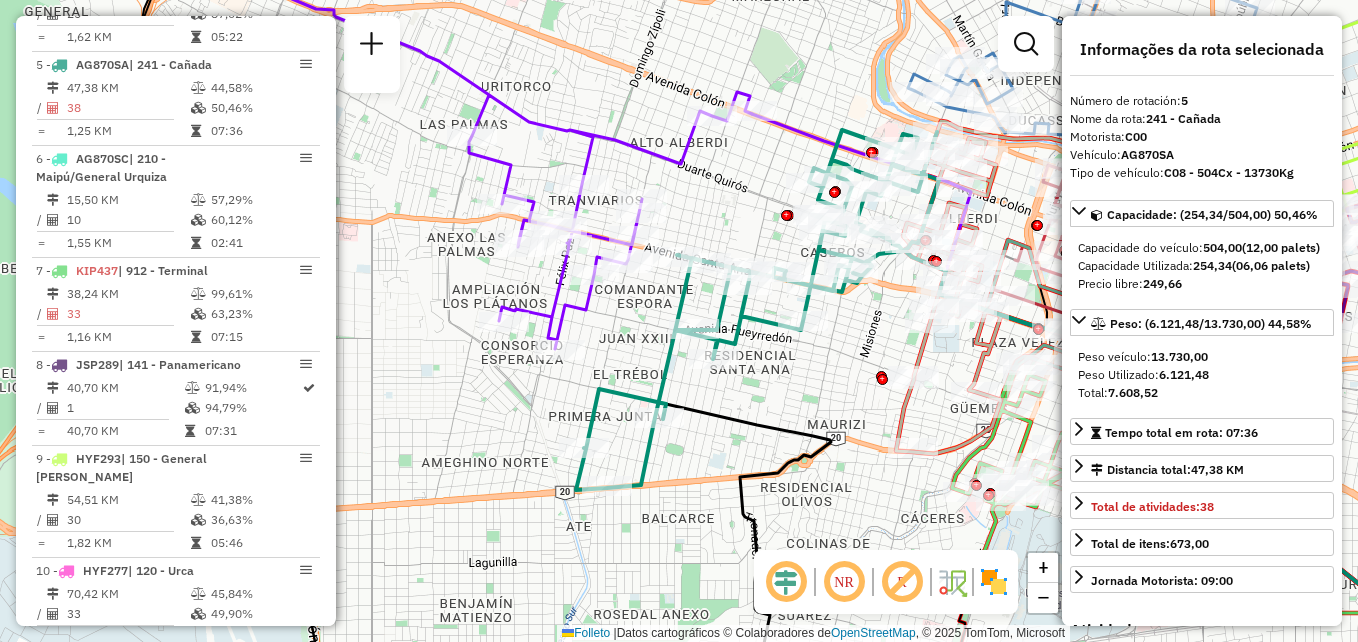 drag, startPoint x: 788, startPoint y: 39, endPoint x: 823, endPoint y: 78, distance: 52.40229 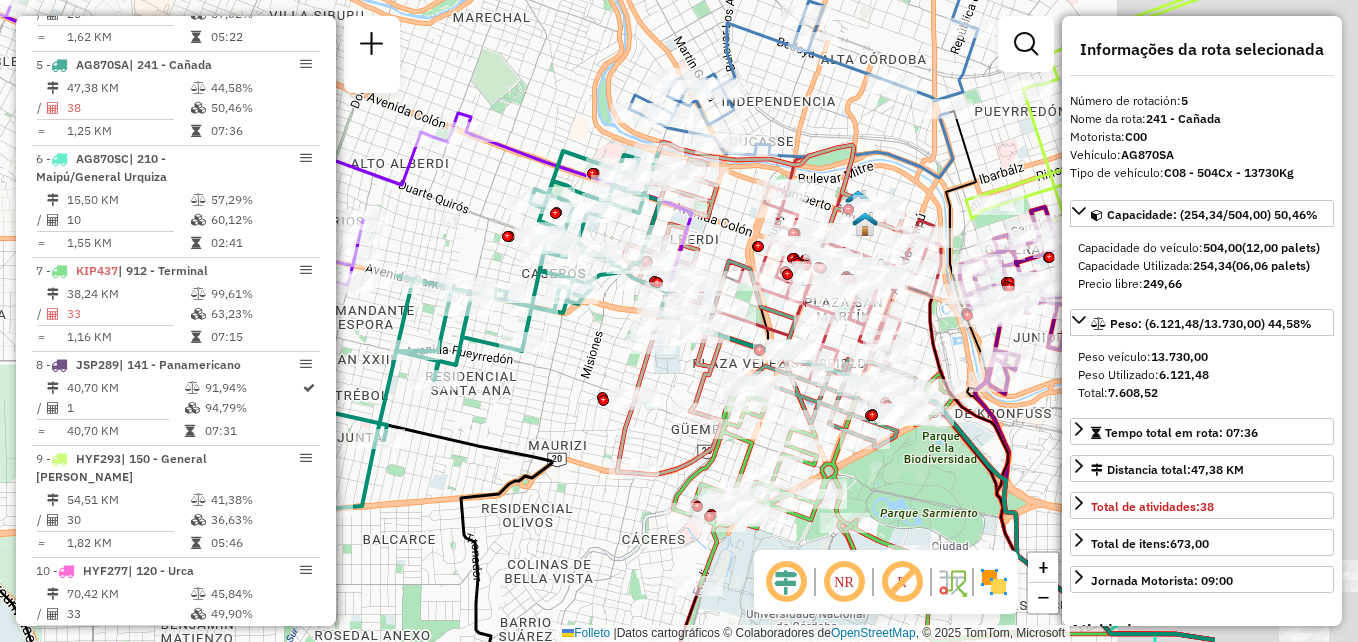 drag, startPoint x: 826, startPoint y: 430, endPoint x: 541, endPoint y: 450, distance: 285.7009 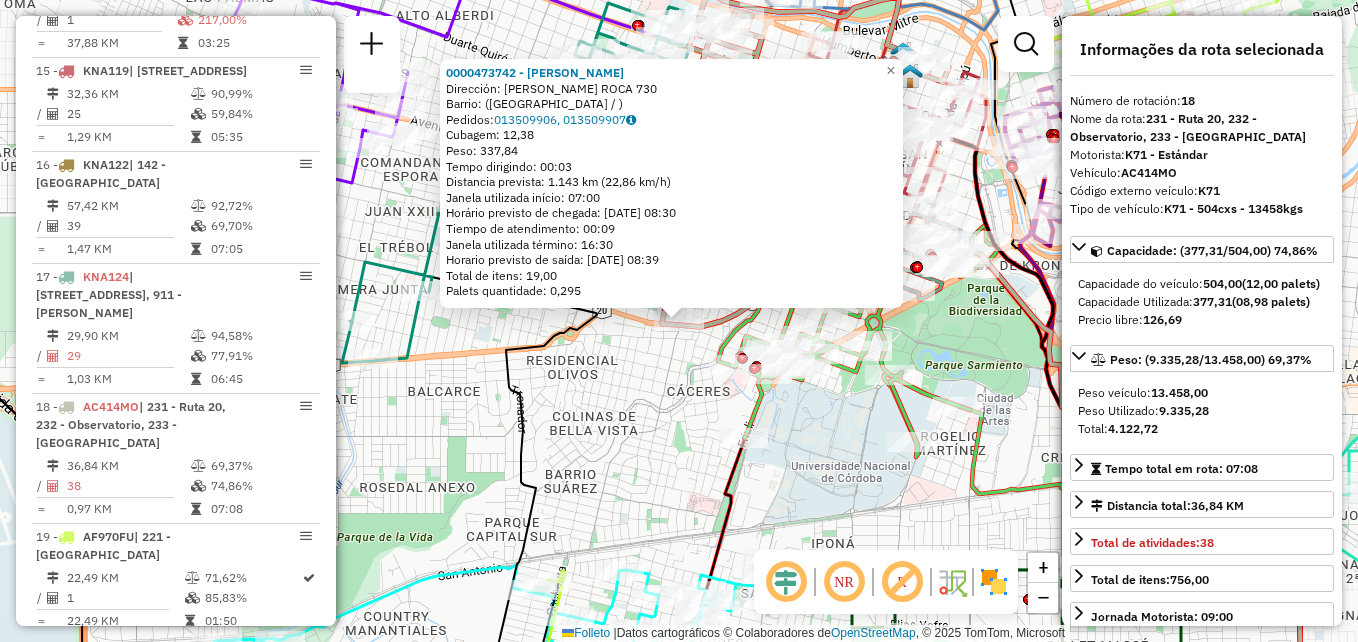 scroll, scrollTop: 2261, scrollLeft: 0, axis: vertical 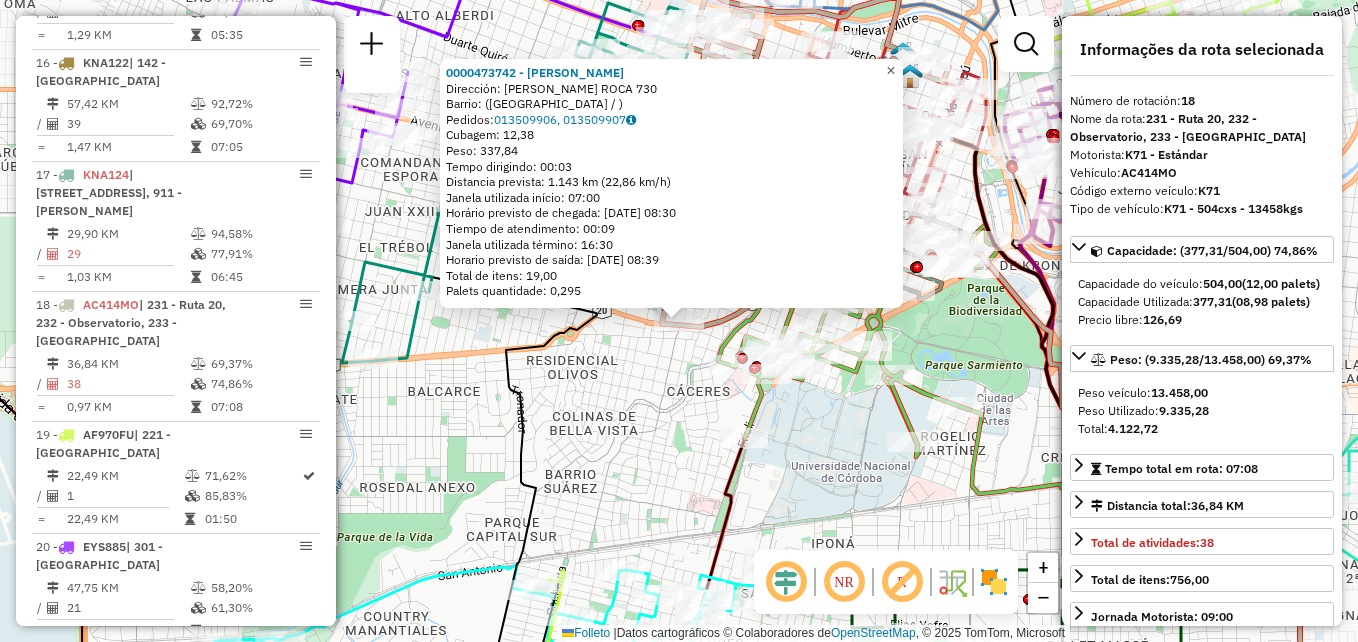 drag, startPoint x: 908, startPoint y: 64, endPoint x: 902, endPoint y: 74, distance: 11.661903 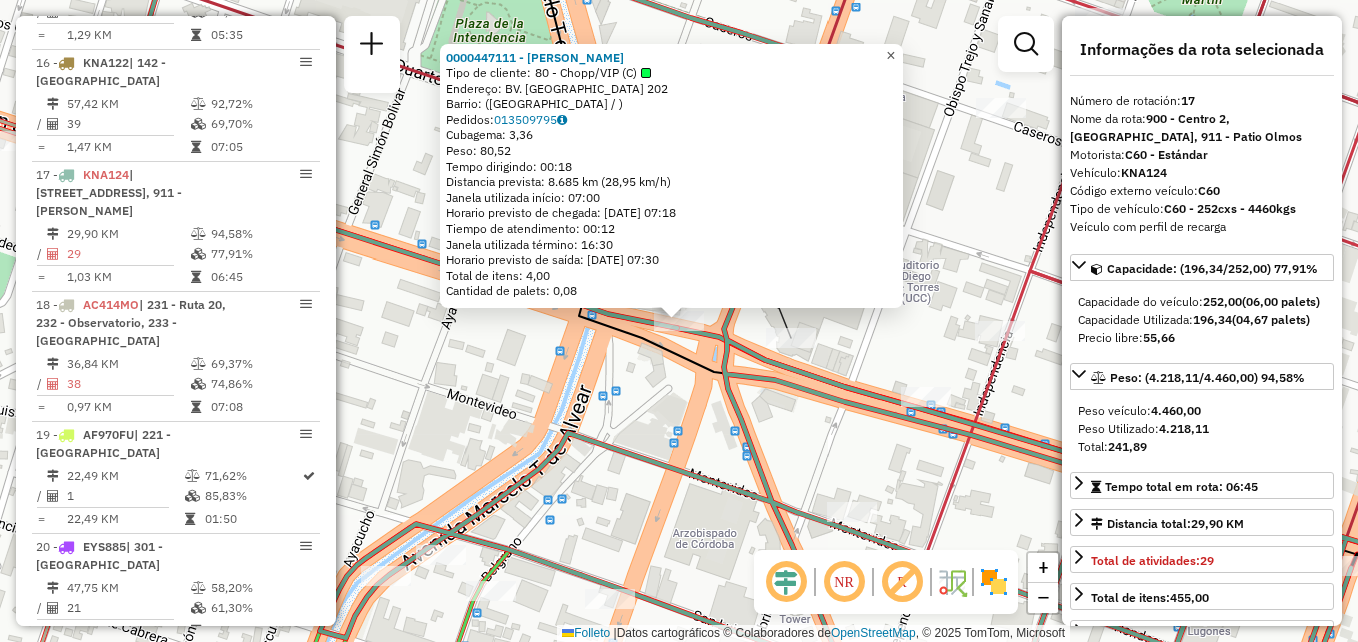 click on "×" 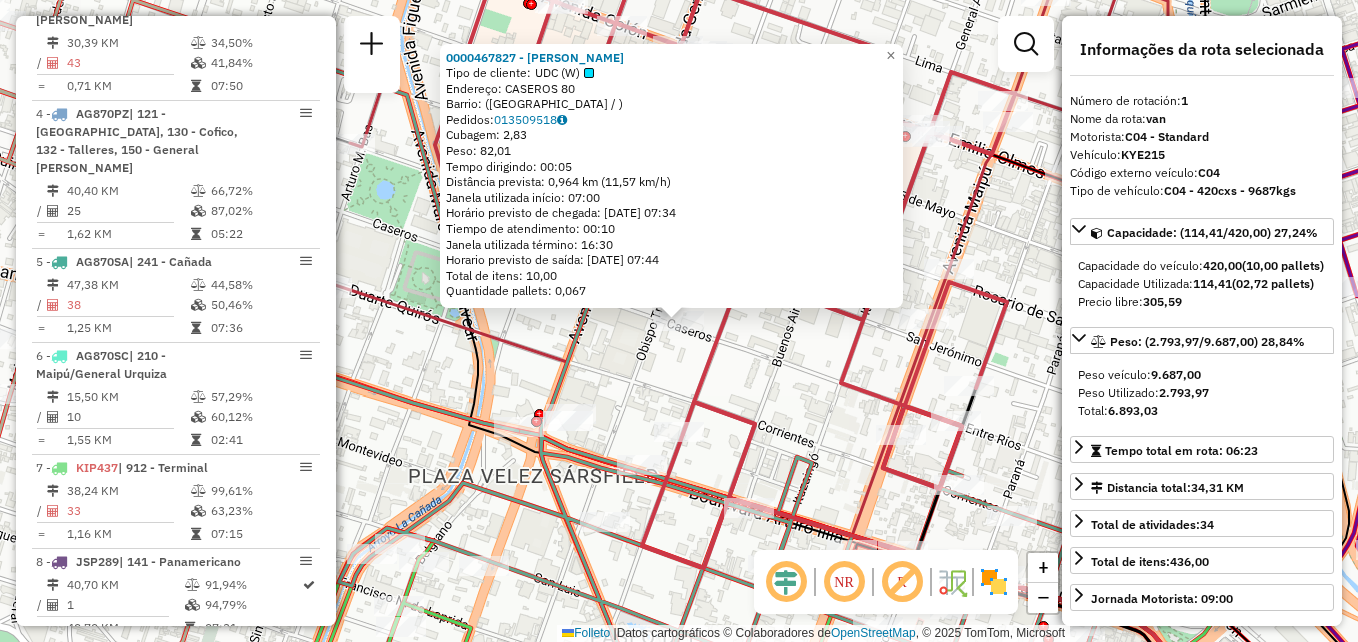 scroll, scrollTop: 705, scrollLeft: 0, axis: vertical 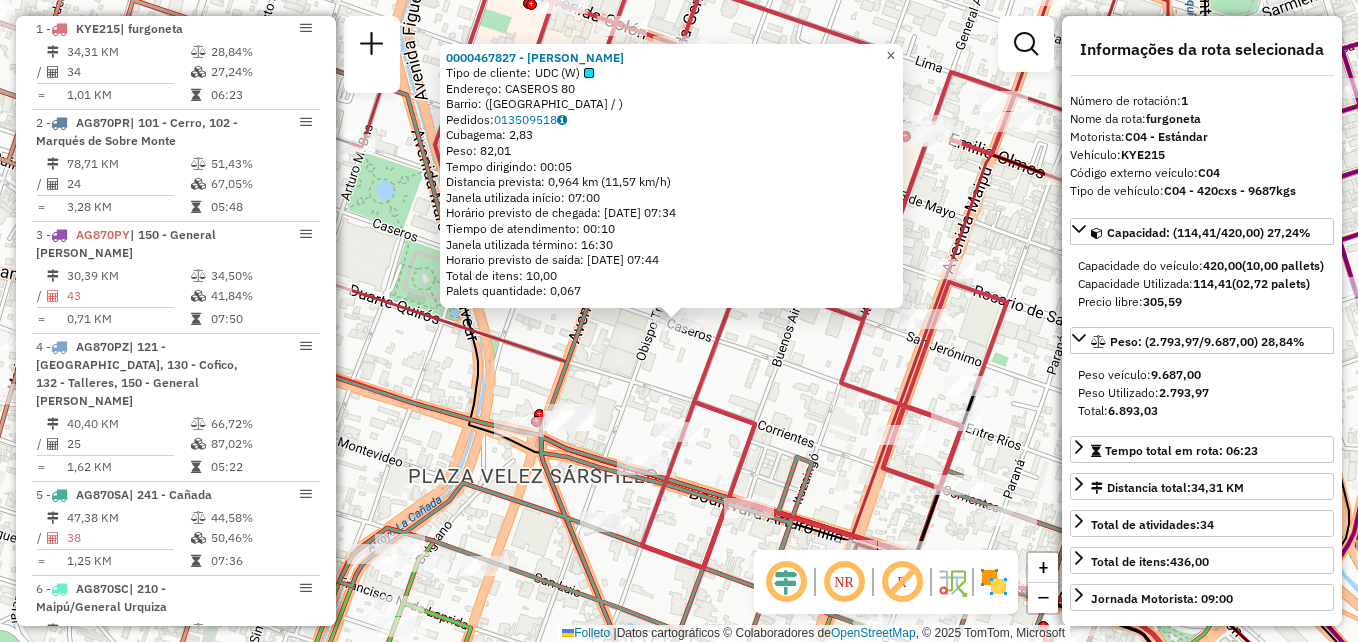 click on "×" 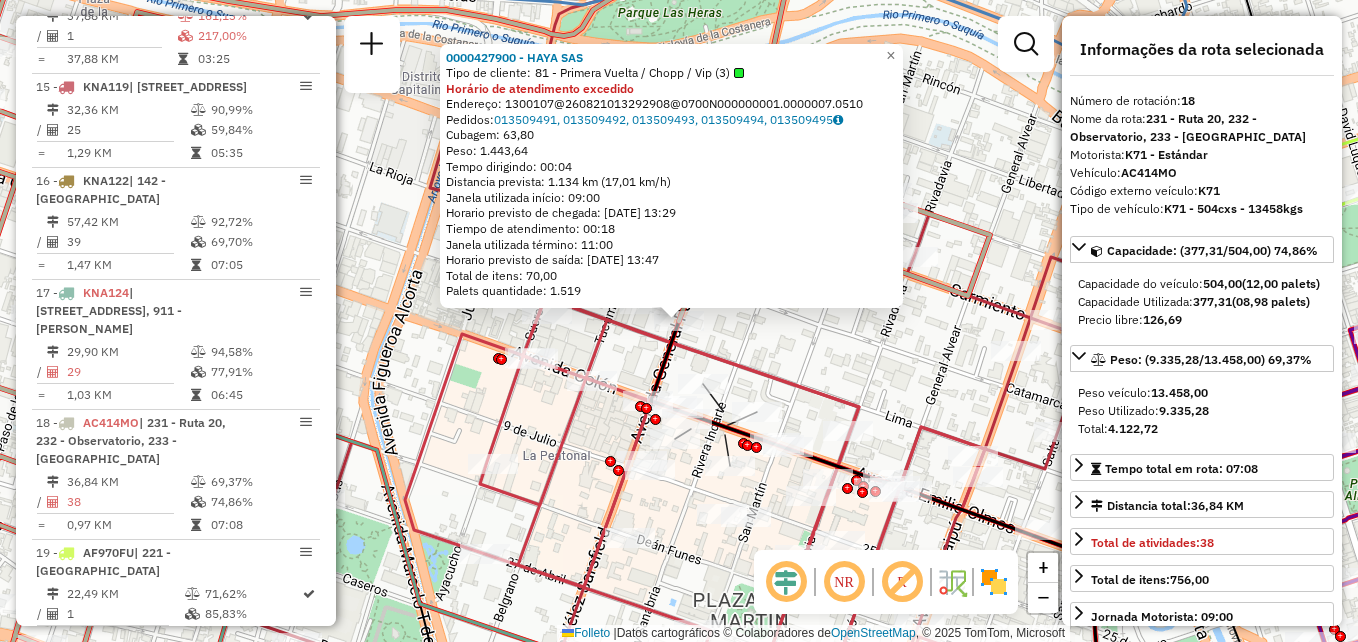 scroll, scrollTop: 2261, scrollLeft: 0, axis: vertical 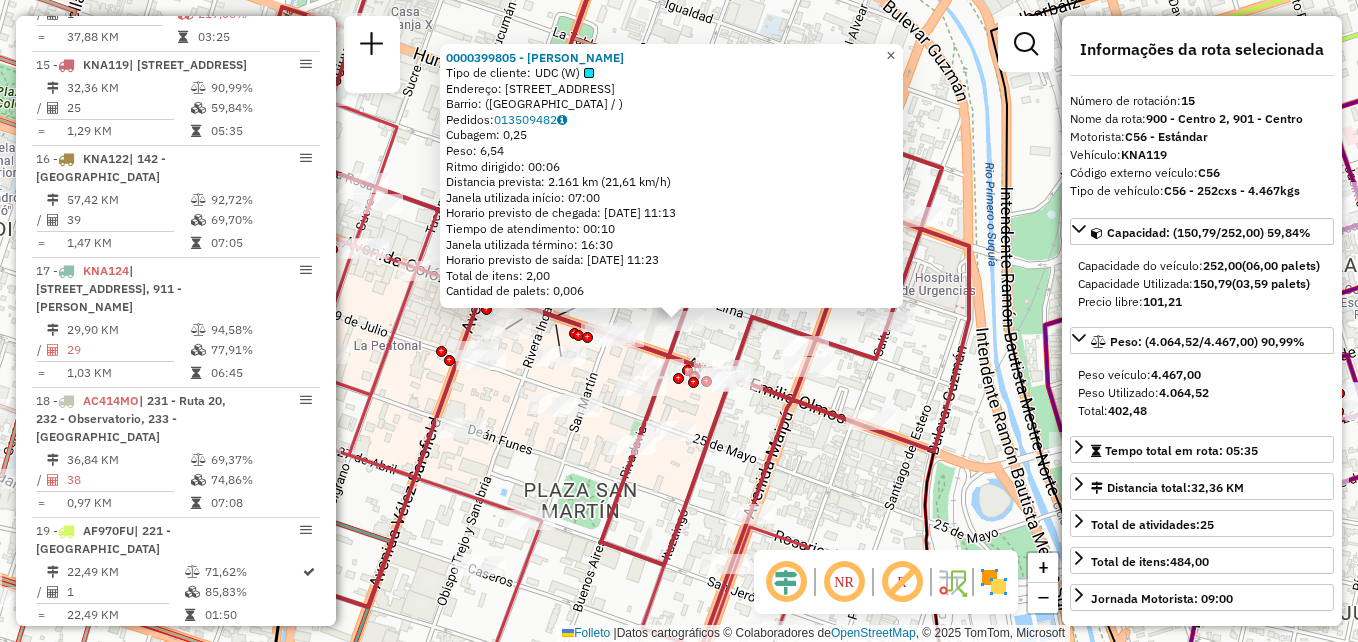click on "×" 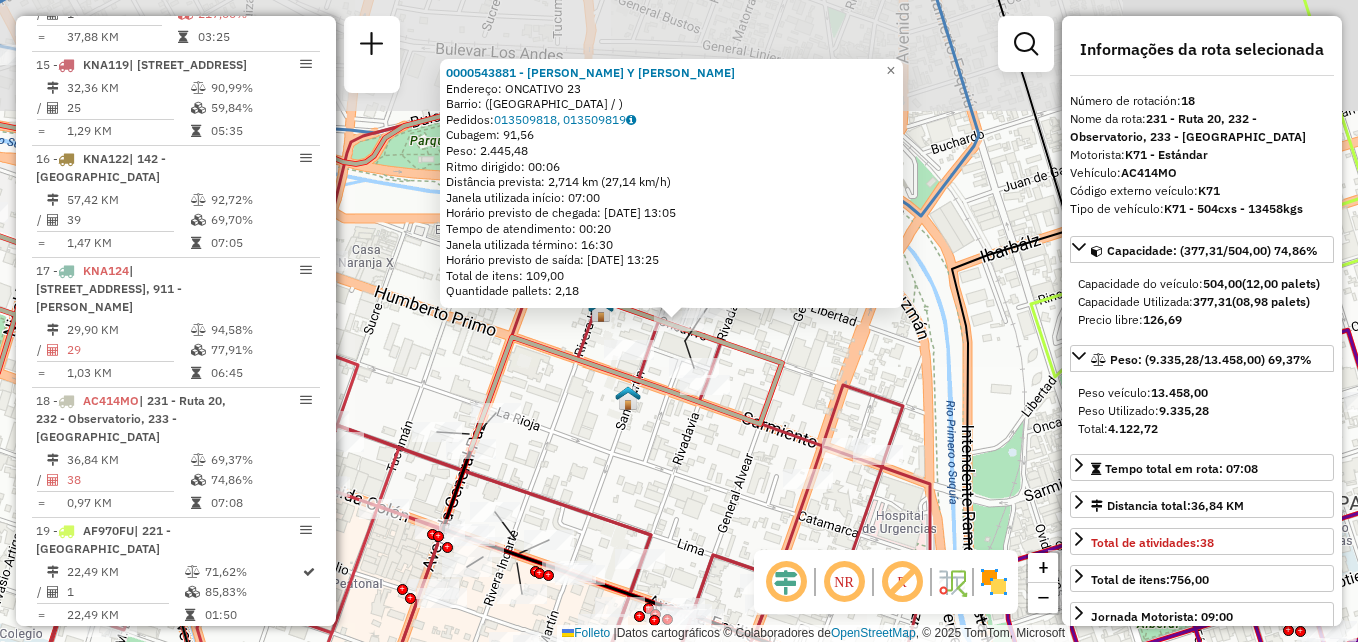 scroll, scrollTop: 2261, scrollLeft: 0, axis: vertical 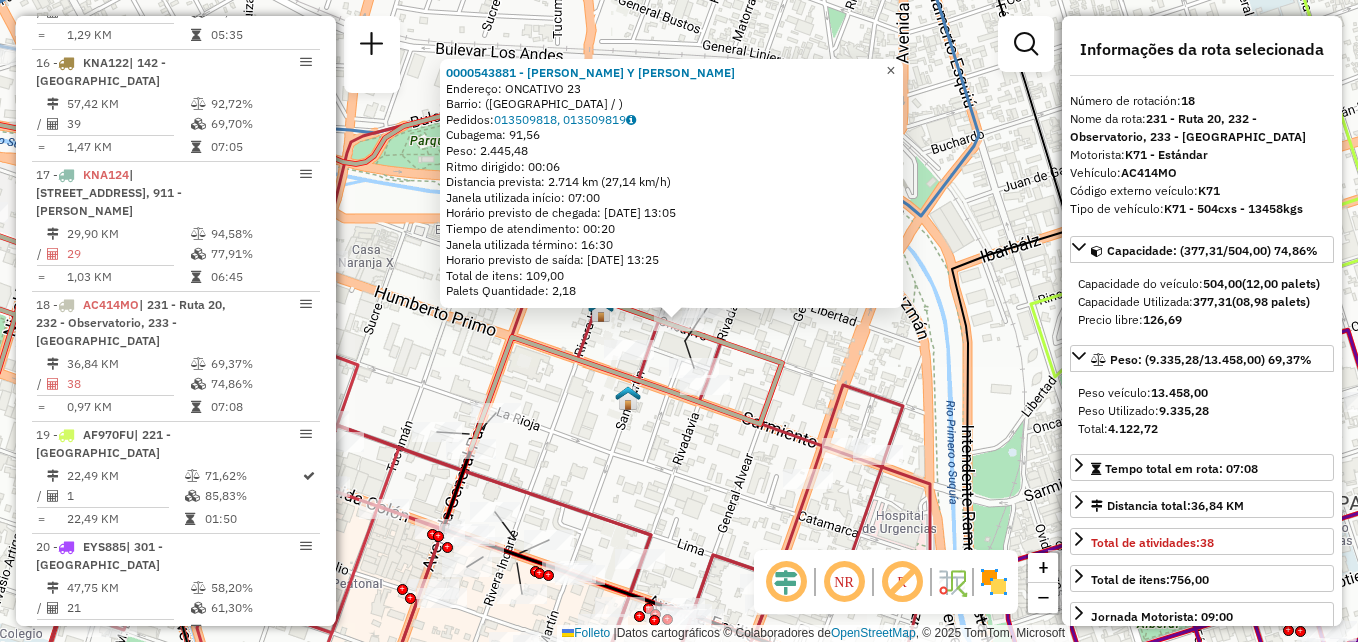 click on "×" 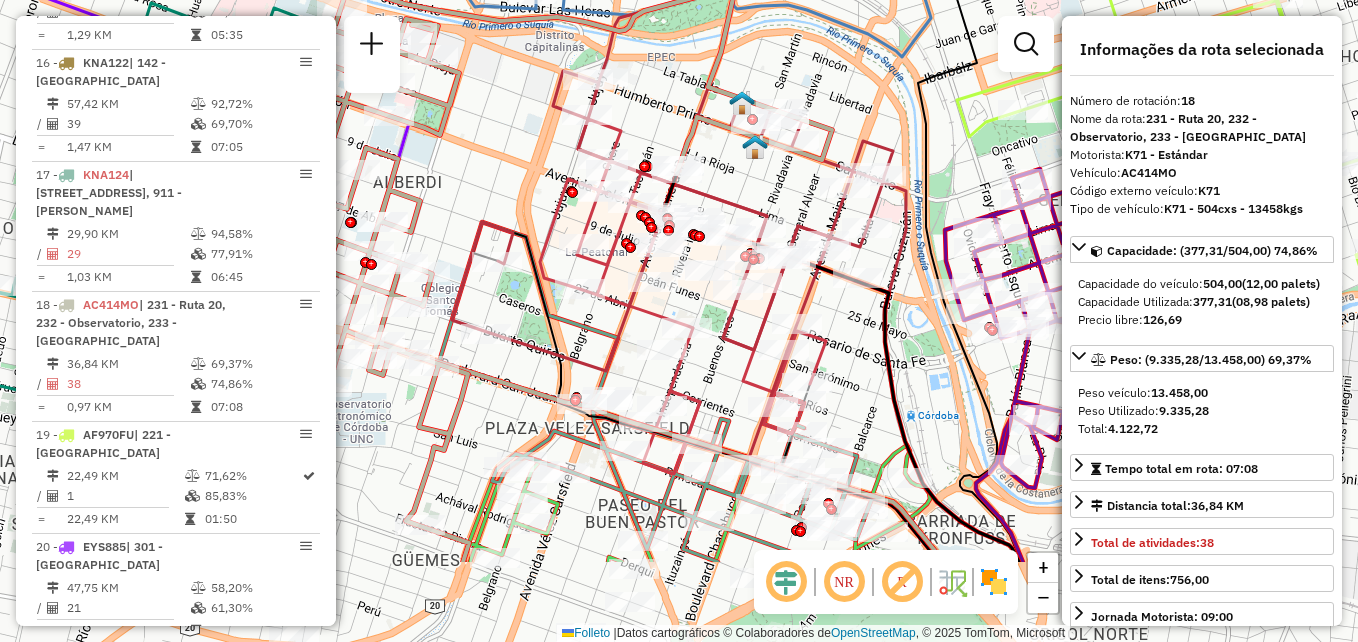 drag, startPoint x: 958, startPoint y: 226, endPoint x: 969, endPoint y: 86, distance: 140.43147 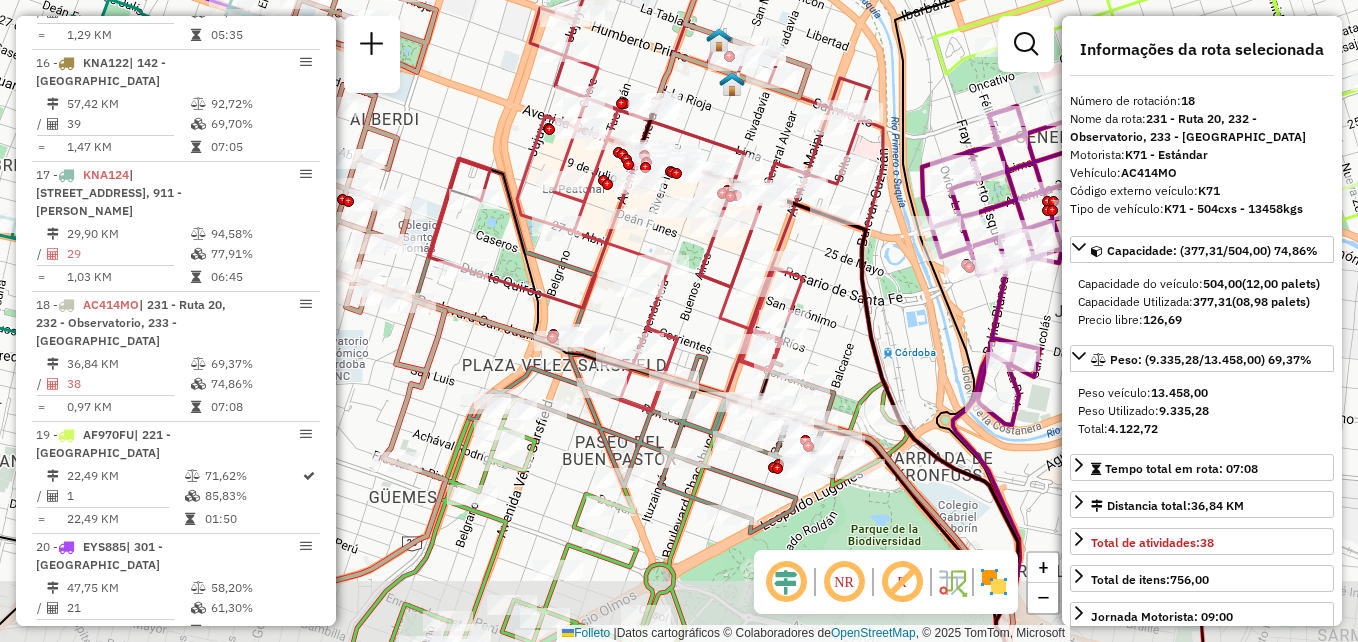 drag, startPoint x: 742, startPoint y: 379, endPoint x: 718, endPoint y: 277, distance: 104.78549 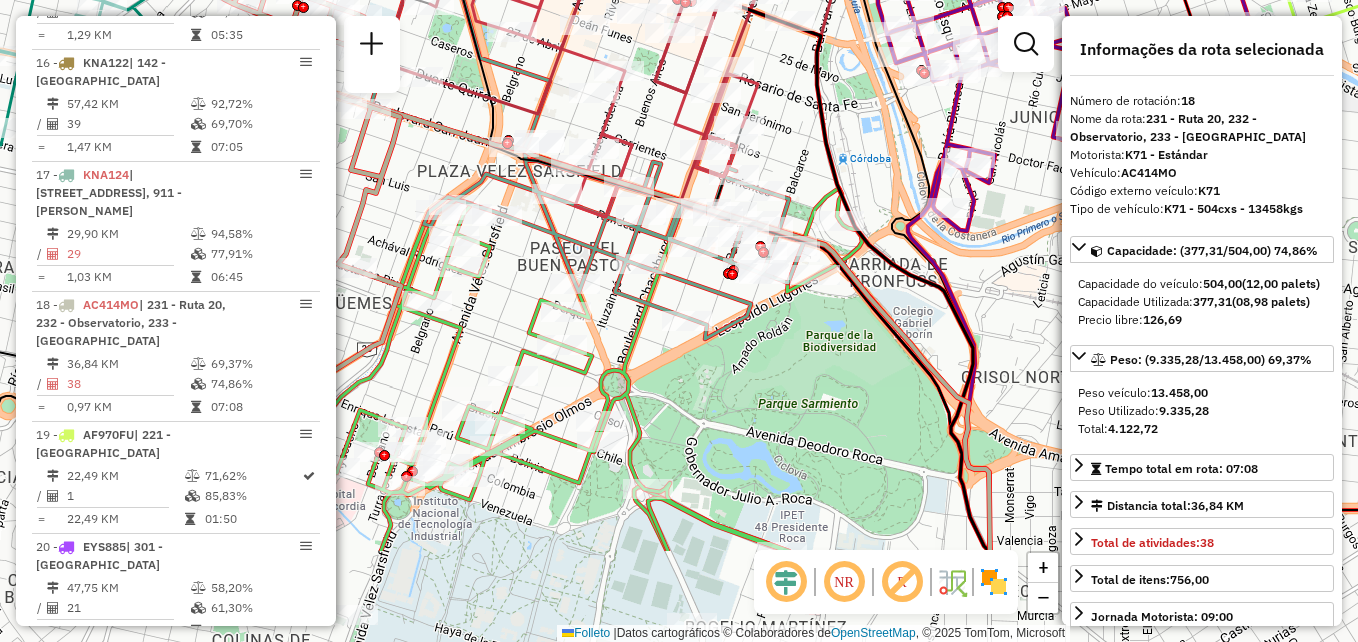 drag, startPoint x: 691, startPoint y: 425, endPoint x: 645, endPoint y: 278, distance: 154.02922 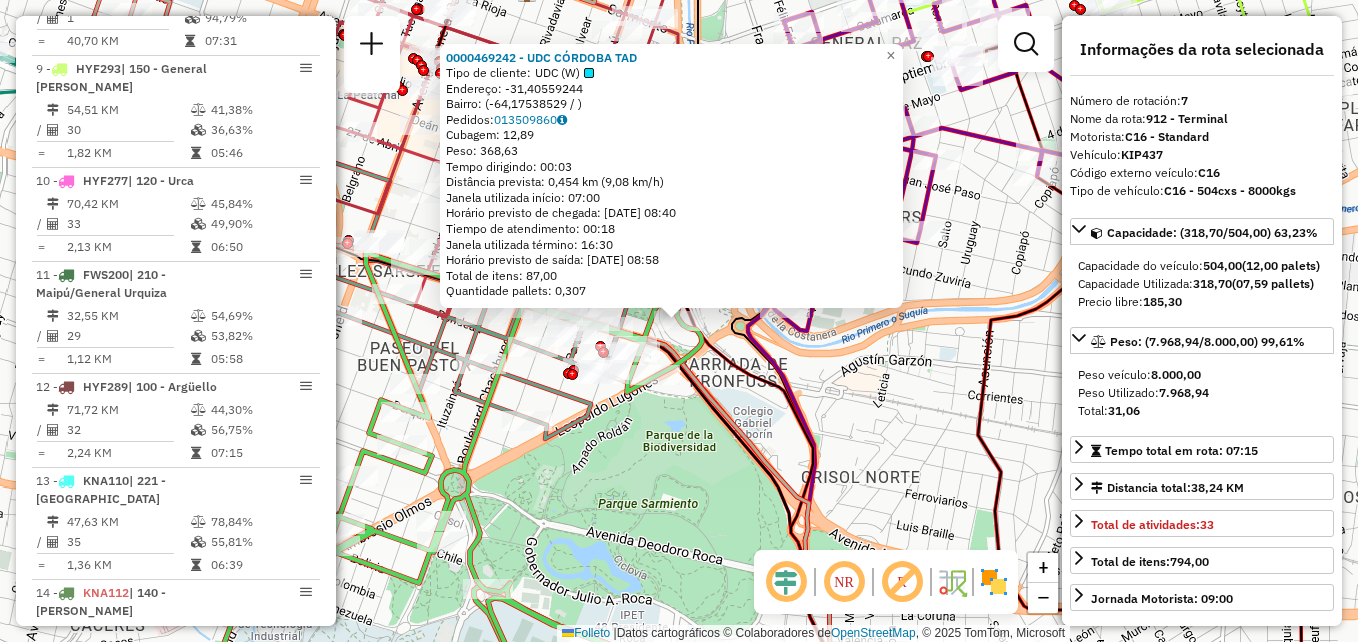scroll, scrollTop: 1341, scrollLeft: 0, axis: vertical 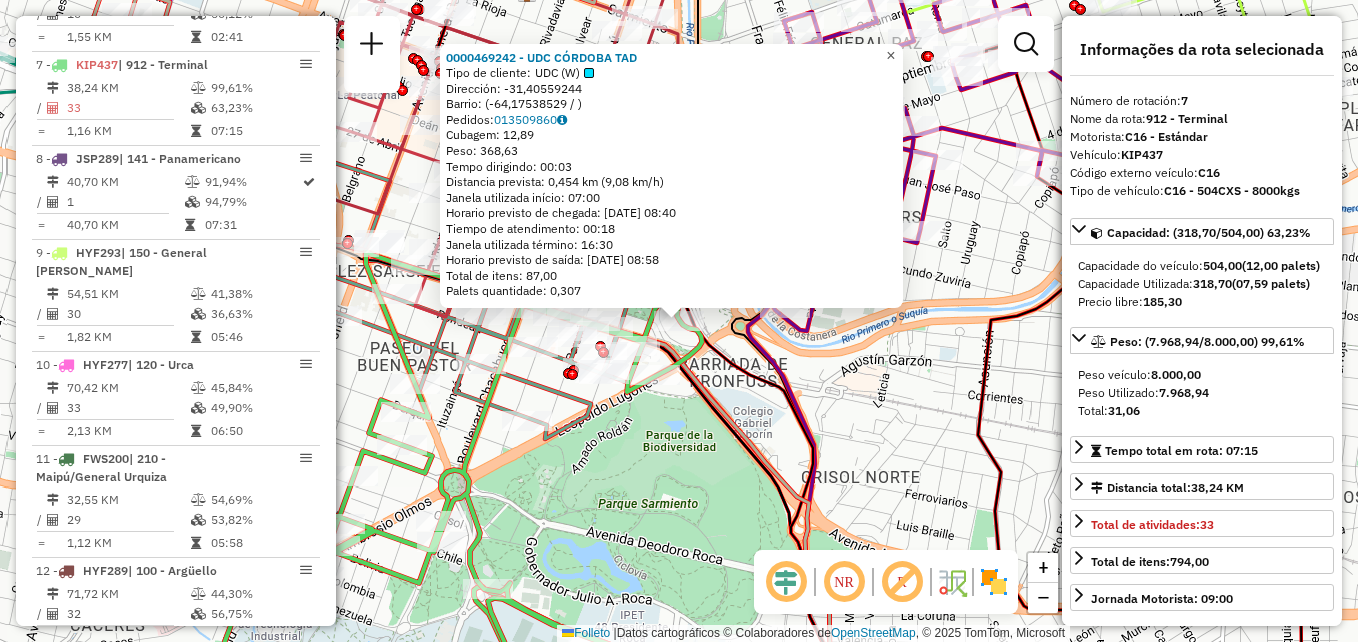 click on "×" 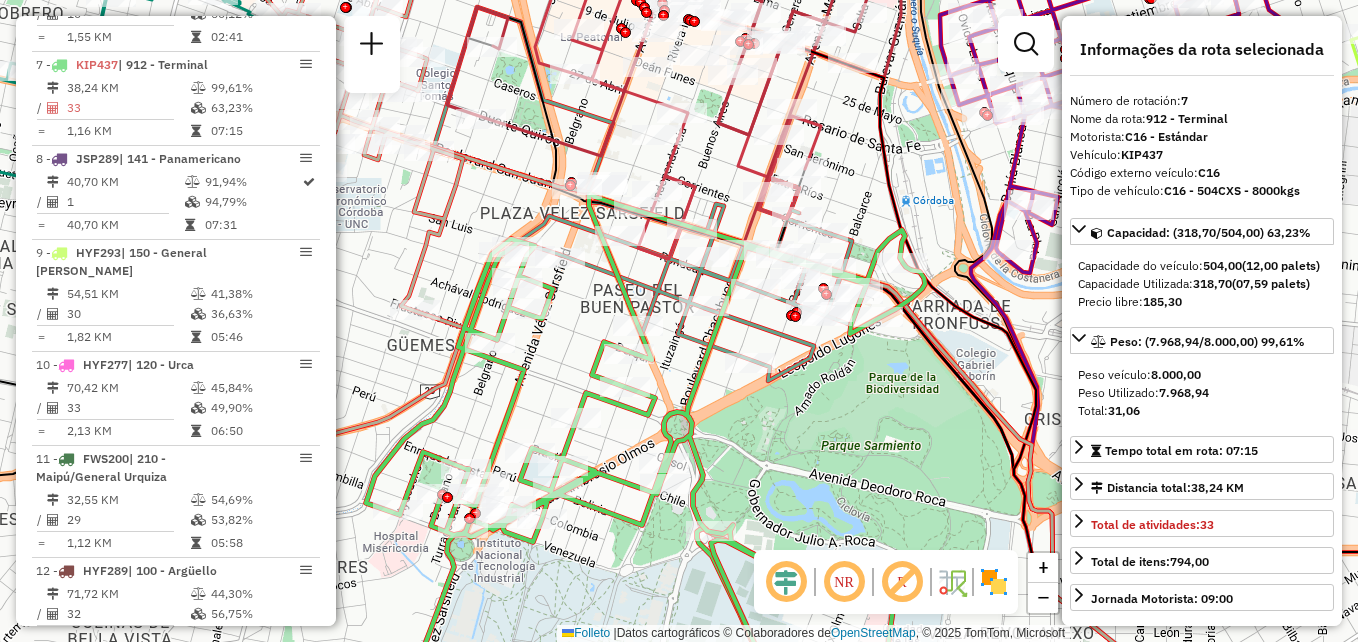 click on "Rota 7 - Placa KIP437  0000469242 - UDC CÓRDOBA TAD Janela de atendimento Grade de atendimento Capacidade Transportadoras Veículos Cliente Pedidos  Rotas Selecione os dias de semana para filtrar as janelas de atendimento  Seg   Ter   Qua   Qui   Sex   Sáb   Dom  Informe o período da janela de atendimento: De: Até:  Filtrar exatamente a janela do cliente  Considerar janela de atendimento padrão  Selecione os dias de semana para filtrar as grades de atendimento  Seg   Ter   Qua   Qui   Sex   Sáb   Dom   Considerar clientes sem dia de atendimento cadastrado  Clientes fora do dia de atendimento selecionado Filtrar as atividades entre os valores definidos abaixo:  Peso mínimo:   Peso máximo:   Cubagem mínima:   Cubagem máxima:   De:   Até:  Filtrar as atividades entre o tempo de atendimento definido abaixo:  De:   Até:   Considerar capacidade total dos clientes não roteirizados Transportadora: Selecione um ou mais itens Tipo de veículo: Selecione um ou mais itens Veículo: Selecione um ou mais itens" 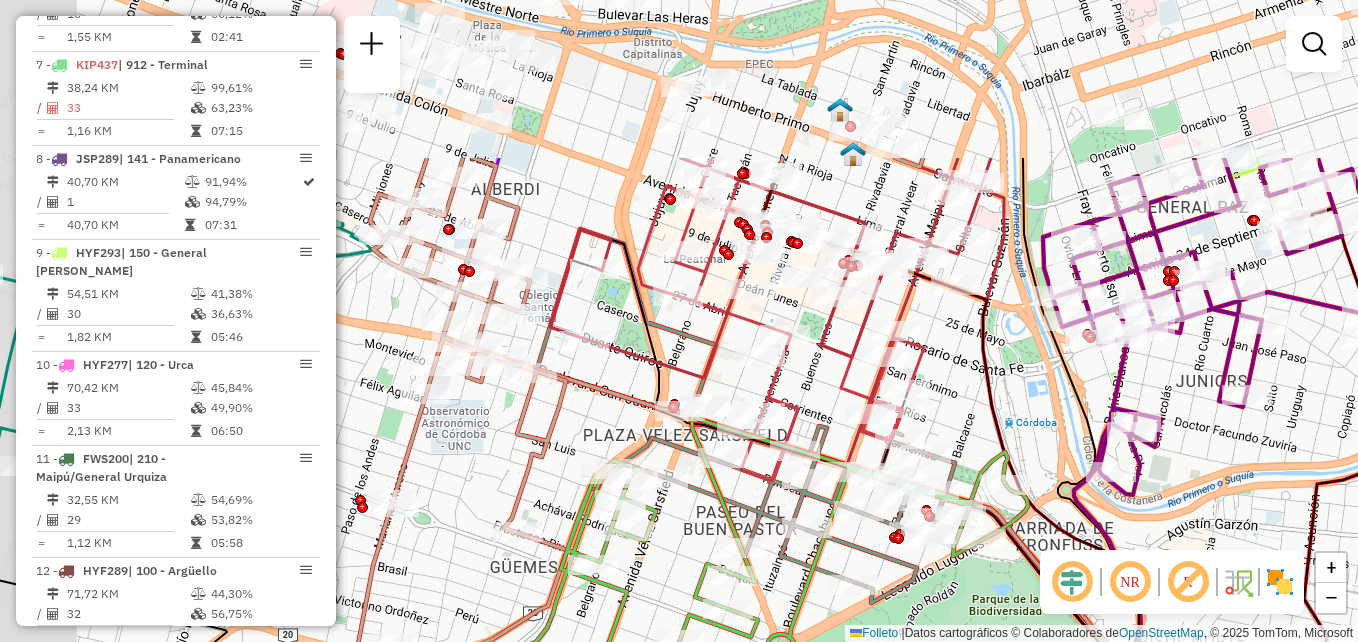 drag, startPoint x: 734, startPoint y: 455, endPoint x: 837, endPoint y: 677, distance: 244.73047 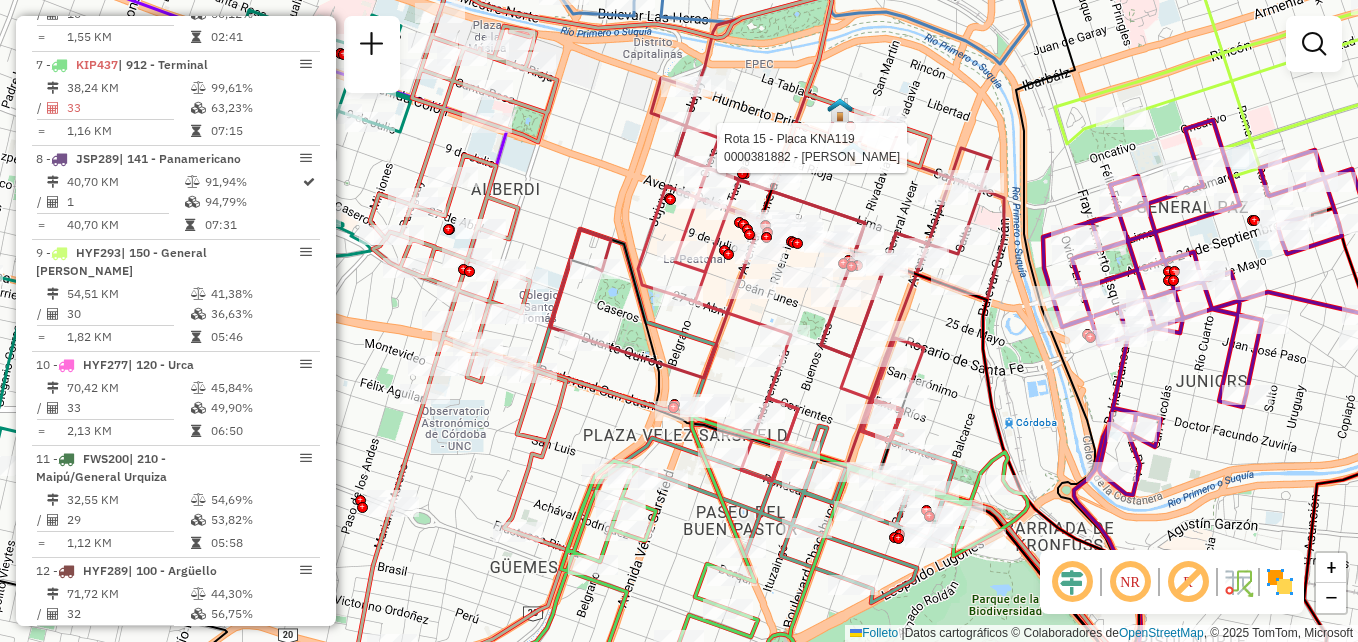 select on "**********" 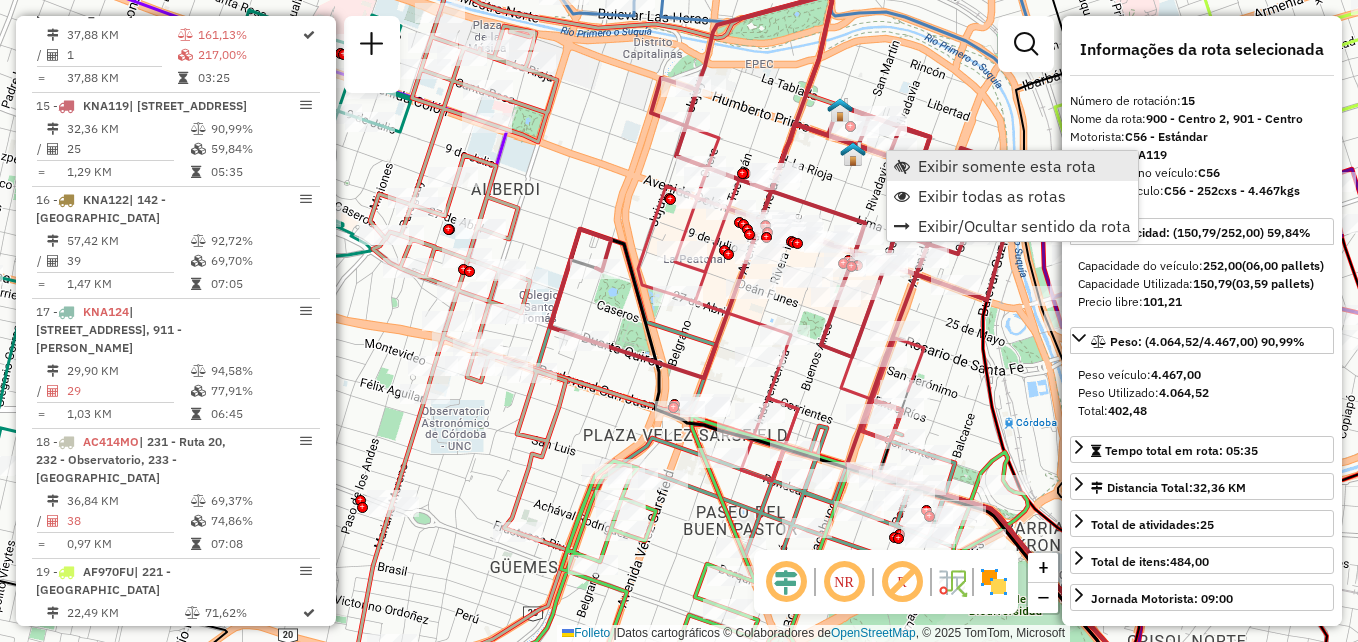 scroll, scrollTop: 2165, scrollLeft: 0, axis: vertical 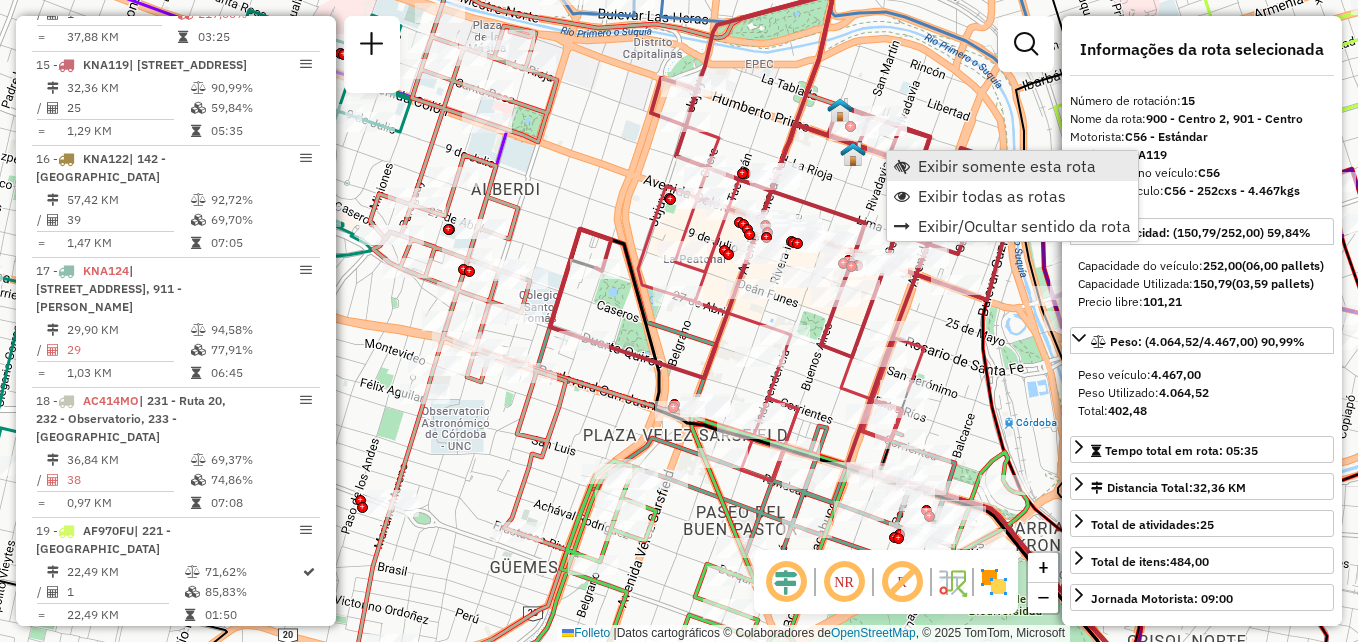 click on "Exibir somente esta rota" at bounding box center [1012, 166] 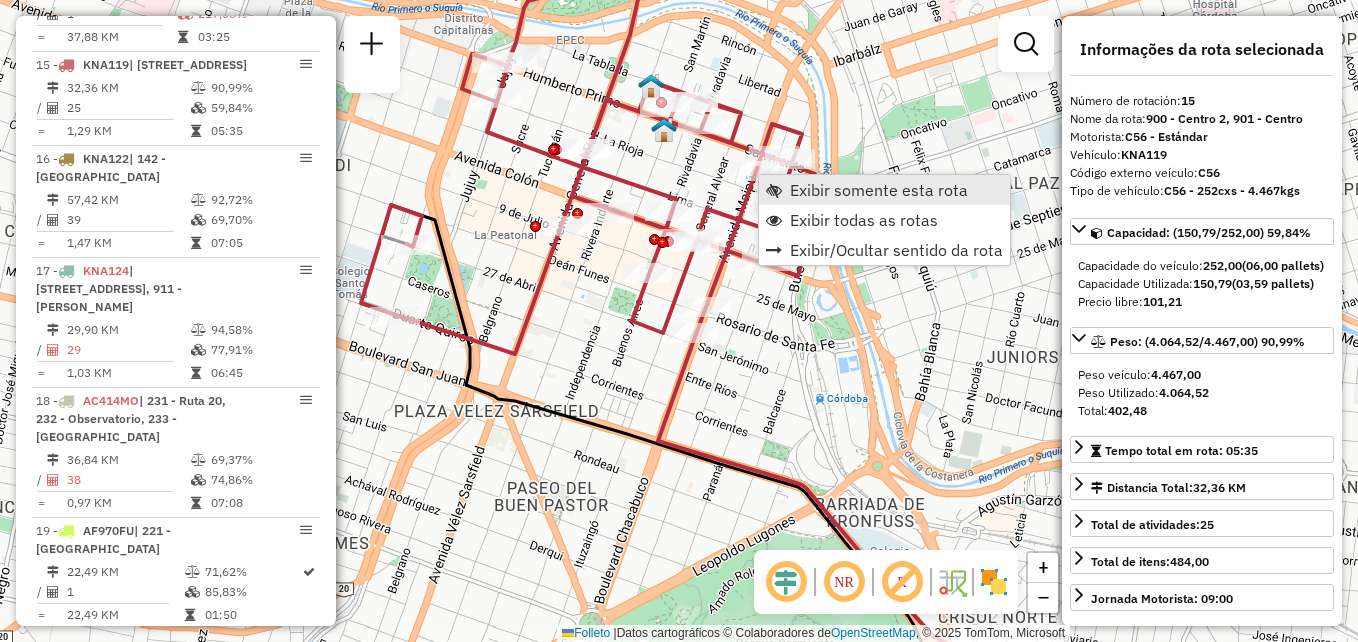 click on "Exibir somente esta rota" at bounding box center [879, 190] 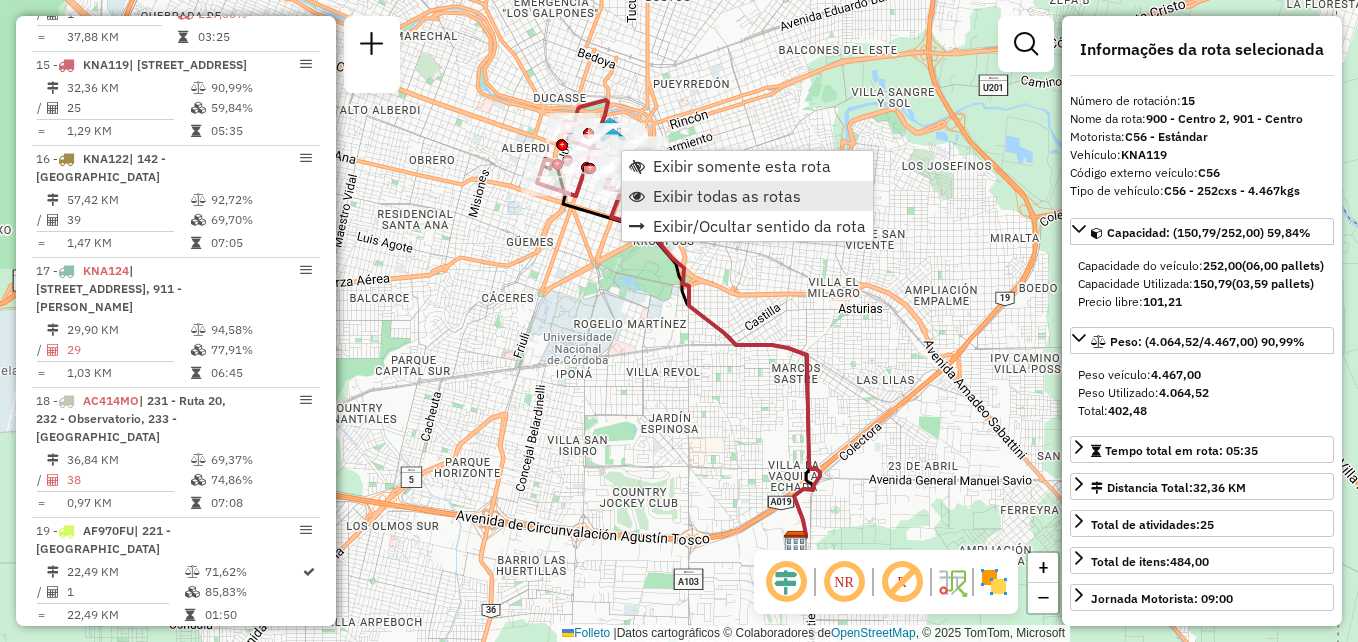 click on "Exibir todas as rotas" at bounding box center [727, 196] 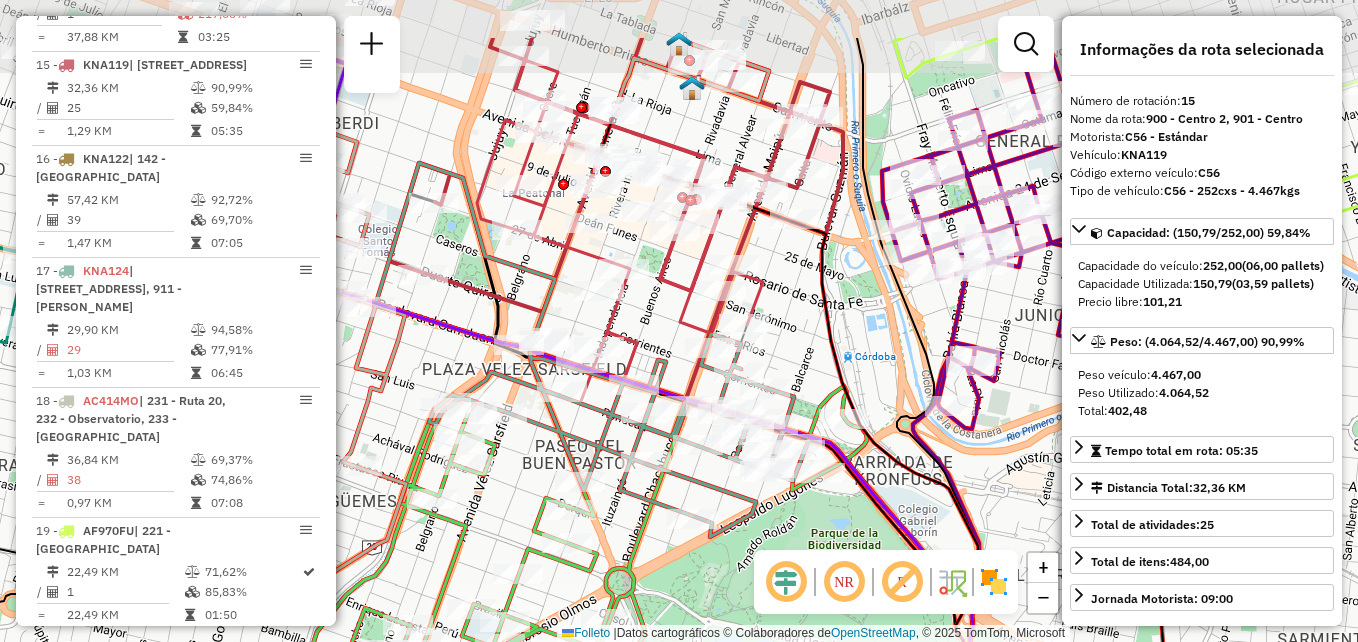 drag, startPoint x: 667, startPoint y: 219, endPoint x: 671, endPoint y: 321, distance: 102.0784 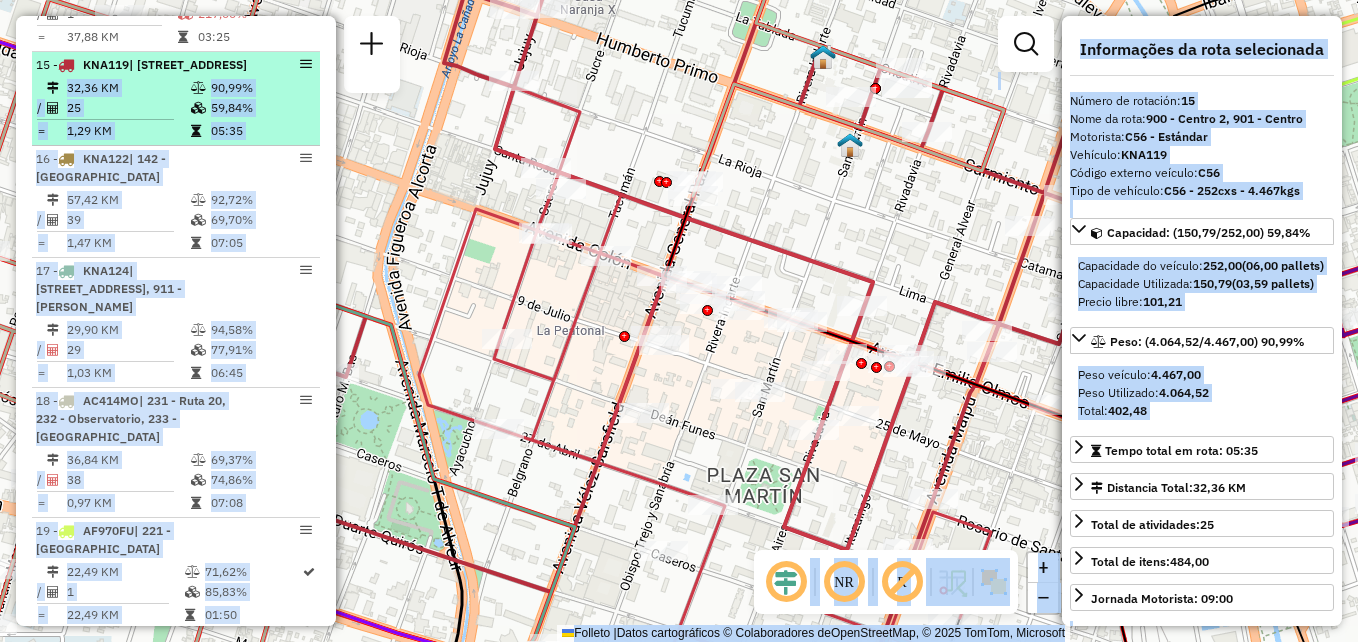 drag, startPoint x: 378, startPoint y: 66, endPoint x: 313, endPoint y: 108, distance: 77.388626 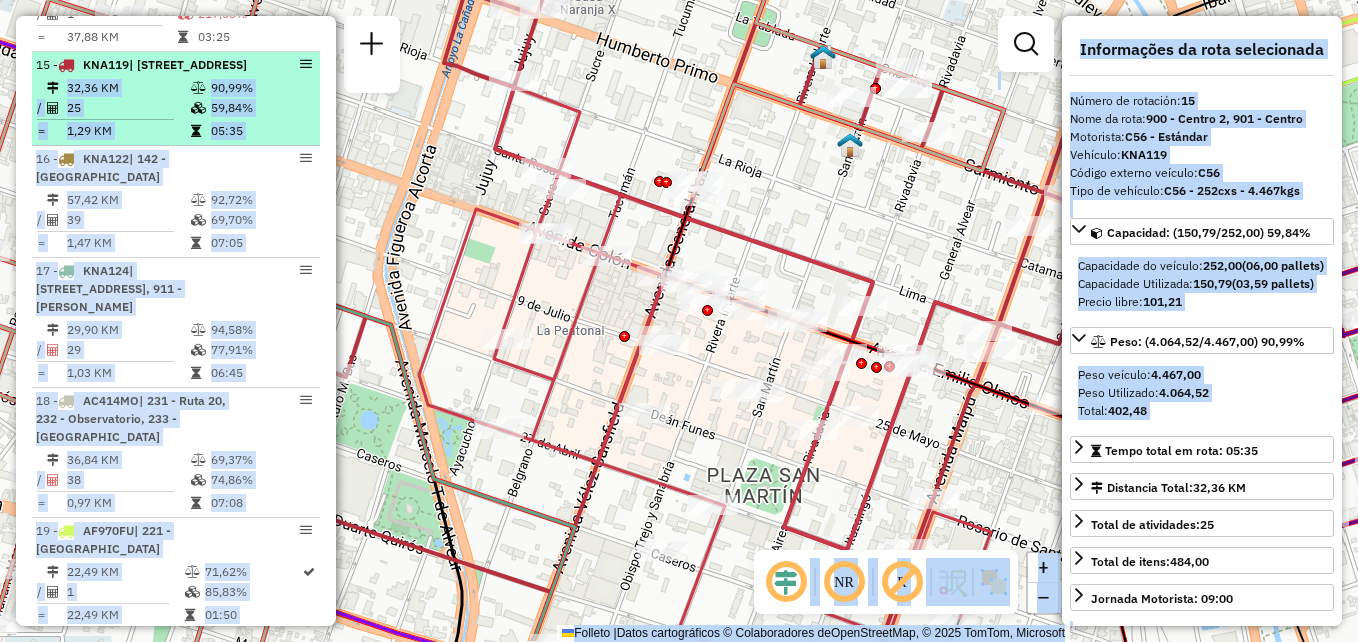 click on "Informações da Sessão 1190806 - [DATE]5  Fecha de publicación: [DATE] 17:49   Depósito:  SAZ AR Córdoba  Total de rotaciones:  20  Distancia Total:  867,09 km  Tiempo total:  119:55  Total de Atividades Roteirizadas:  521  Total de Pedidos Roteirizados:  680  Peso total roteirizado:  153.642,36  Cubagem total roteirizado:  6.188,81  Total de Atividades não Roteirizadas:  0  Total de Pedidos não Roteirizados:  0 Total de caixas por viagem:  6.188,81 / 20 =  309,44 Média de Atividades por viagem:  521 / 20 =  26,05 Ocupação média da frota:  76,43%   Rotas improdutivas:  14  Rotas vários dias:  0  Clientes Priorizados NR:  0  Transportadoras  Rotas  Recargas: 2   Ver rotas   Ver veículos   1 -       KYE215   | furgoneta  34,31 KM   28,84%  /  34   27,24%     =  1,01 KM   06:23   2 -       AG870PR   | 101 - Cerro, 102 - [GEOGRAPHIC_DATA]  78,71 KM   51,43%  /  24   67,05%     =  3,28 KM   05:48   3 -       AG870PY   | 150 - General Paz  30,39 KM   34,50%  /  43   41,84%     =  07:50" 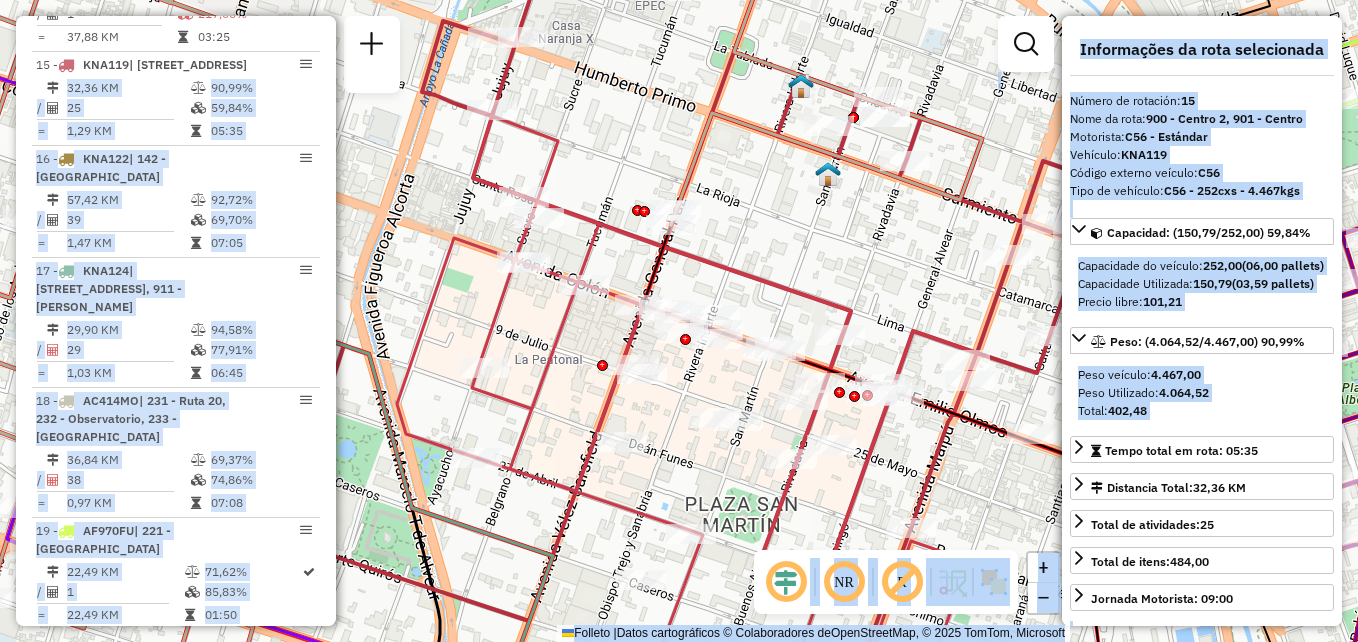drag, startPoint x: 313, startPoint y: 108, endPoint x: 387, endPoint y: 182, distance: 104.6518 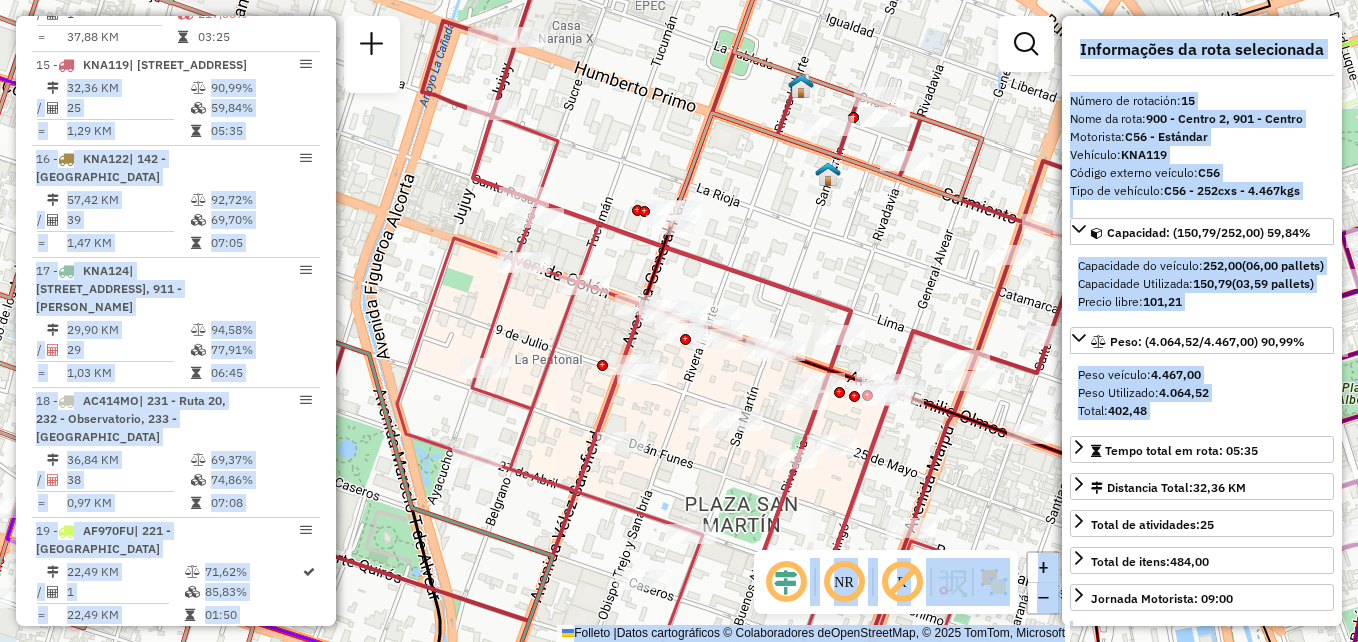 click on "Janela de atendimento Grade de atendimento Capacidade Transportadoras Veículos Cliente Pedidos  Rotas Selecione os dias de semana para filtrar as janelas de atendimento  Seg   Ter   Qua   Qui   Sex   Sáb   Dom  Informe o período da janela de atendimento: De: Até:  Filtrar exatamente a janela do cliente  Considerar janela de atendimento padrão  Selecione os dias de semana para filtrar as grades de atendimento  Seg   Ter   Qua   Qui   Sex   Sáb   Dom   Considerar clientes sem dia de atendimento cadastrado  Clientes fora do dia de atendimento selecionado Filtrar as atividades entre os valores definidos abaixo:  Peso mínimo:   Peso máximo:   Cubagem mínima:   Cubagem máxima:   De:   Até:  Filtrar as atividades entre o tempo de atendimento definido abaixo:  De:   Até:   Considerar capacidade total dos clientes não roteirizados Transportadora: Selecione um ou mais itens Tipo de veículo: Selecione um ou mais itens Veículo: Selecione um ou mais itens Motorista: Selecione um ou mais itens Nome: Rótulo:" 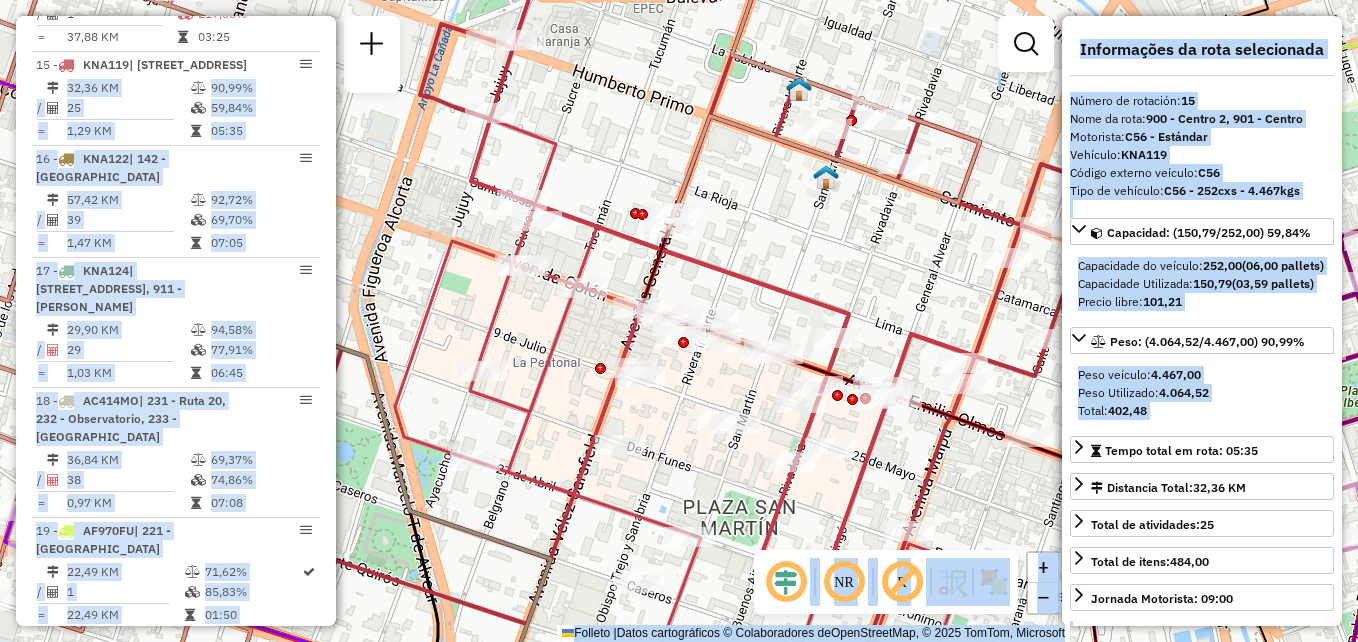 click on "Janela de atendimento Grade de atendimento Capacidade Transportadoras Veículos Cliente Pedidos  Rotas Selecione os dias de semana para filtrar as janelas de atendimento  Seg   Ter   Qua   Qui   Sex   Sáb   Dom  Informe o período da janela de atendimento: De: Até:  Filtrar exatamente a janela do cliente  Considerar janela de atendimento padrão  Selecione os dias de semana para filtrar as grades de atendimento  Seg   Ter   Qua   Qui   Sex   Sáb   Dom   Considerar clientes sem dia de atendimento cadastrado  Clientes fora do dia de atendimento selecionado Filtrar as atividades entre os valores definidos abaixo:  Peso mínimo:   Peso máximo:   Cubagem mínima:   Cubagem máxima:   De:   Até:  Filtrar as atividades entre o tempo de atendimento definido abaixo:  De:   Até:   Considerar capacidade total dos clientes não roteirizados Transportadora: Selecione um ou mais itens Tipo de veículo: Selecione um ou mais itens Veículo: Selecione um ou mais itens Motorista: Selecione um ou mais itens Nome: Rótulo:" 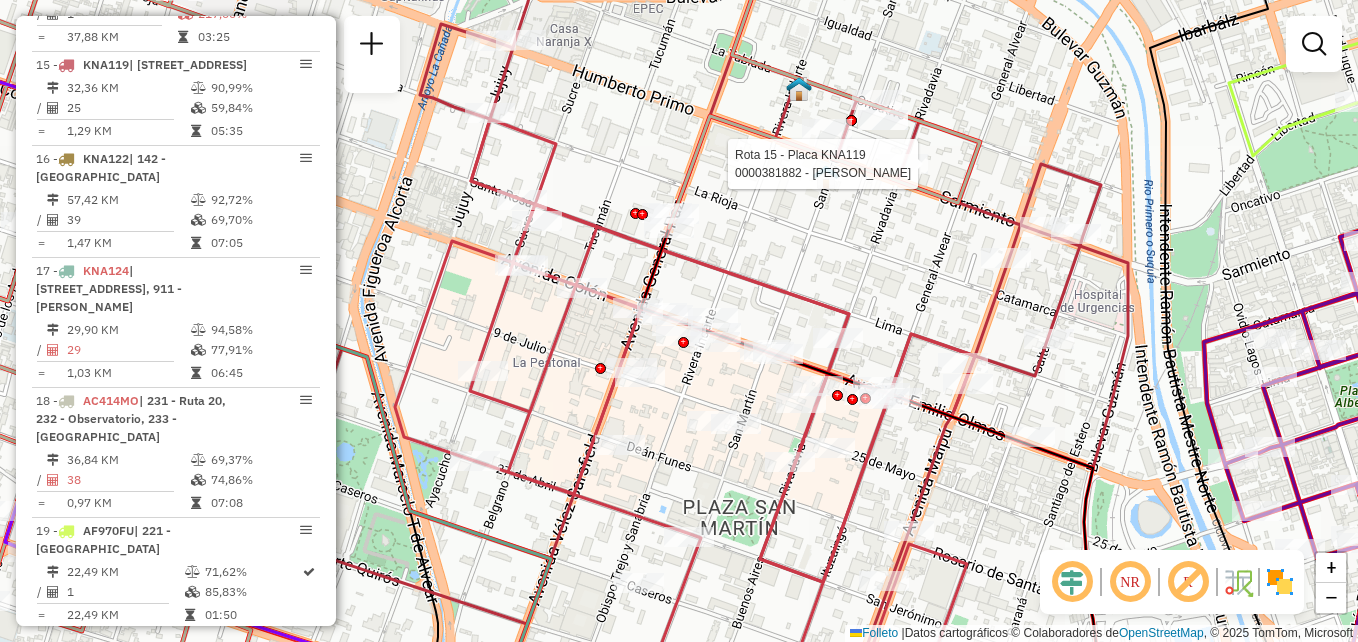 select on "**********" 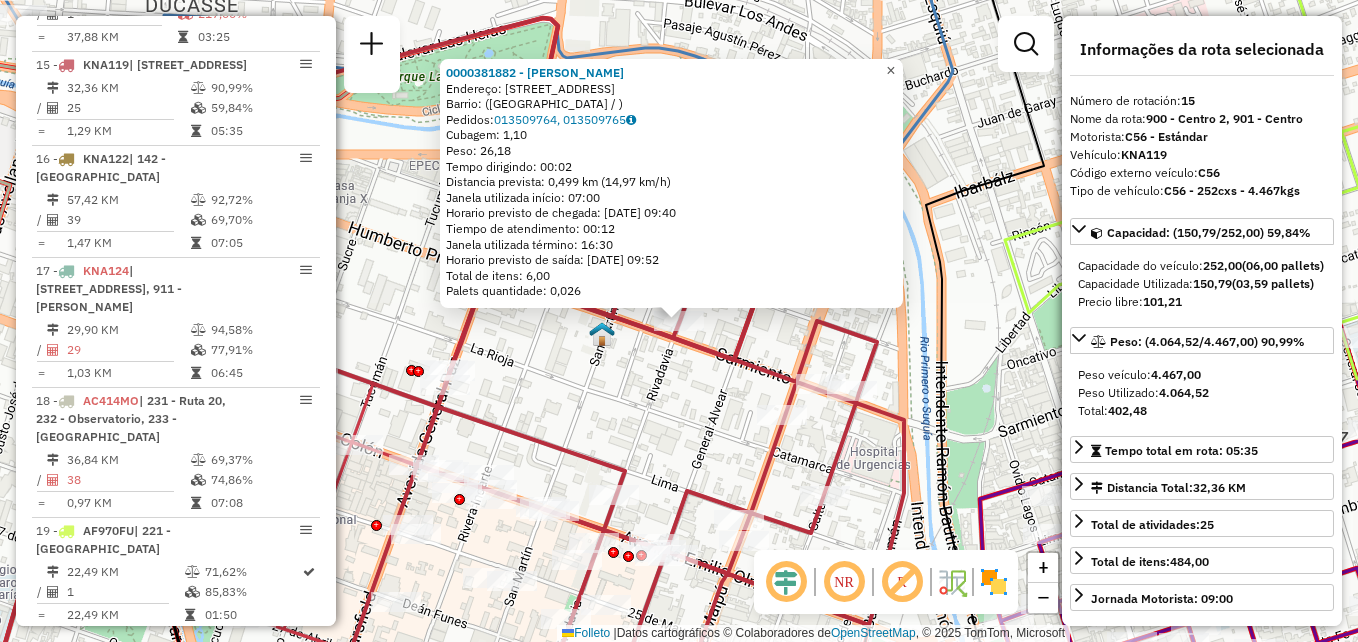 click on "×" 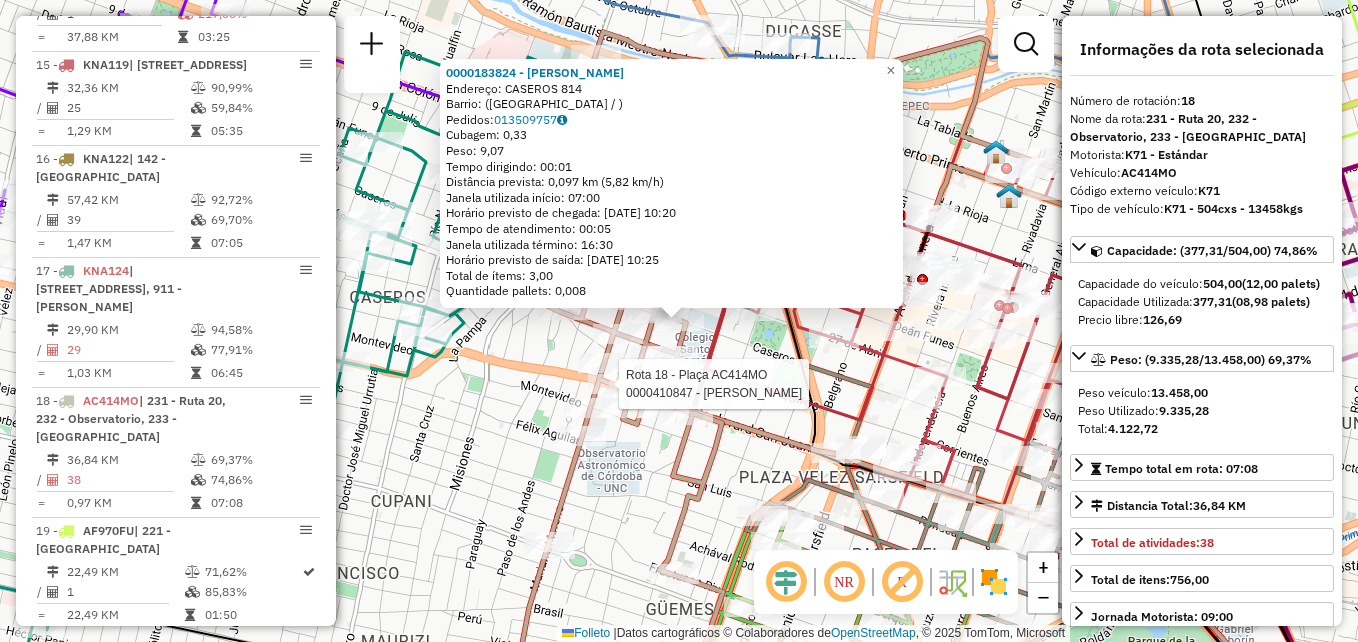 scroll, scrollTop: 2261, scrollLeft: 0, axis: vertical 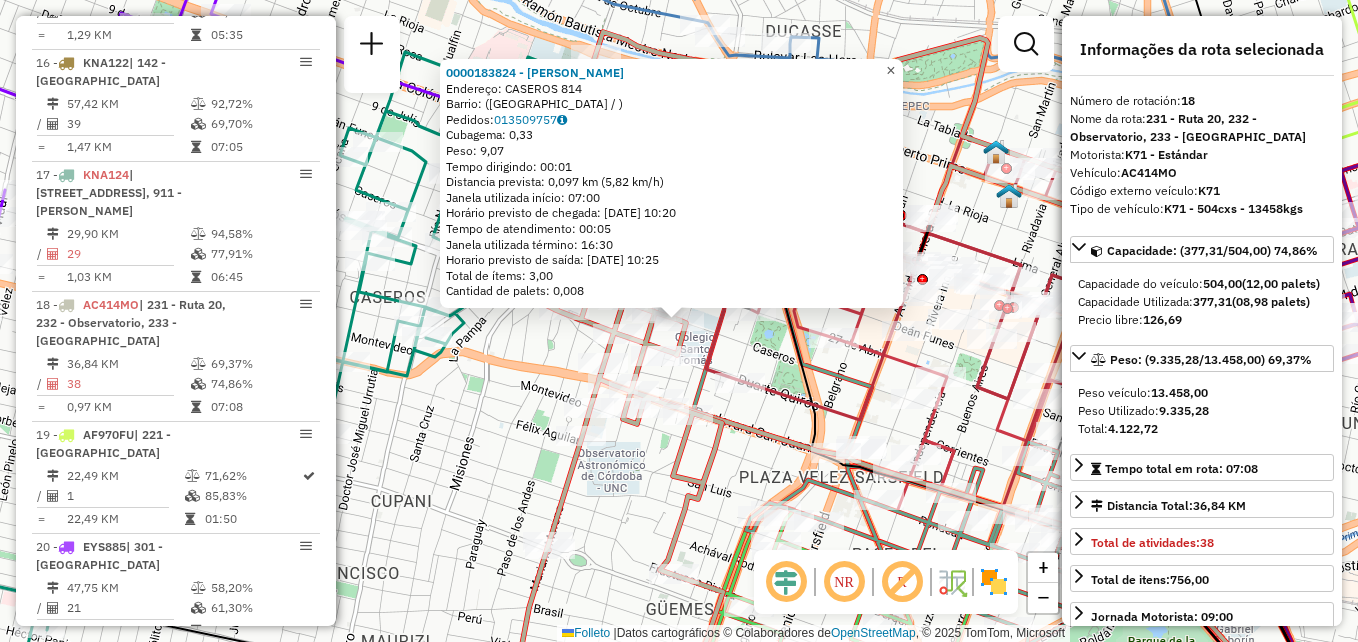 click on "×" 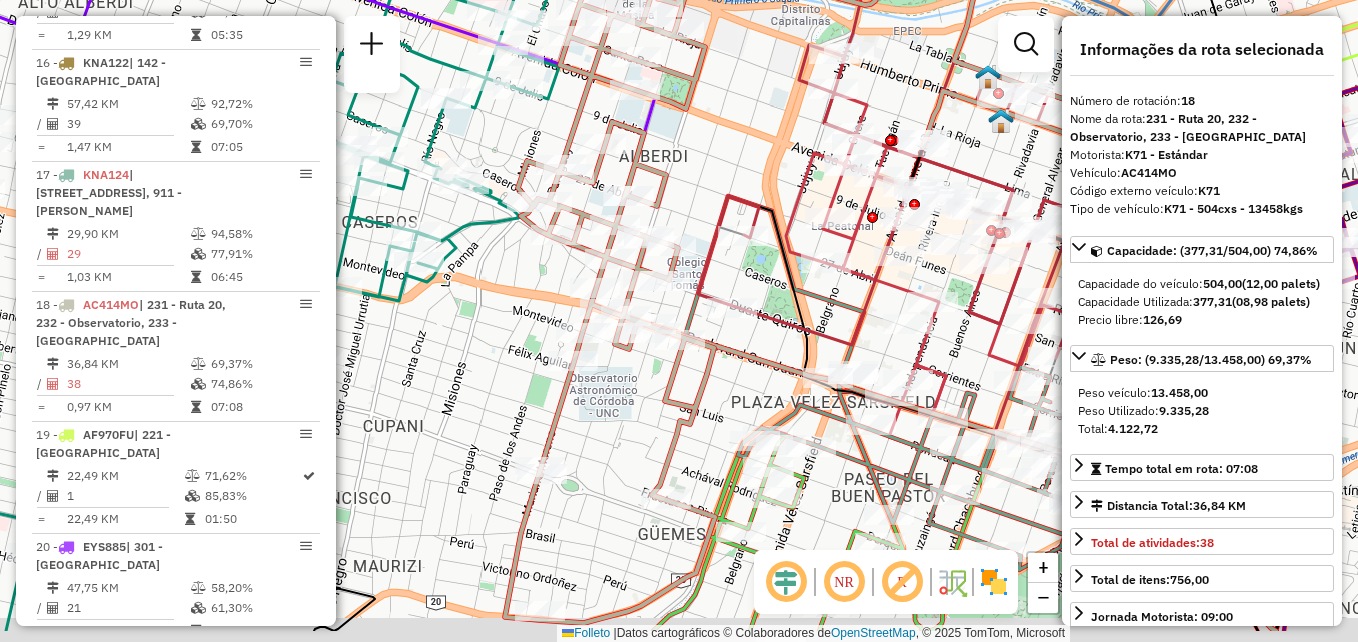 click on "Janela de atendimento Grade de atendimento Capacidade Transportadoras Veículos Cliente Pedidos  Rotas Selecione os dias de semana para filtrar as janelas de atendimento  Seg   Ter   Qua   Qui   Sex   Sáb   Dom  Informe o período da janela de atendimento: De: Até:  Filtrar exatamente a janela do cliente  Considerar janela de atendimento padrão  Selecione os dias de semana para filtrar as grades de atendimento  Seg   Ter   Qua   Qui   Sex   Sáb   Dom   Considerar clientes sem dia de atendimento cadastrado  Clientes fora do dia de atendimento selecionado Filtrar as atividades entre os valores definidos abaixo:  Peso mínimo:   Peso máximo:   Cubagem mínima:   Cubagem máxima:   De:   Até:  Filtrar as atividades entre o tempo de atendimento definido abaixo:  De:   Até:   Considerar capacidade total dos clientes não roteirizados Transportadora: Selecione um ou mais itens Tipo de veículo: Selecione um ou mais itens Veículo: Selecione um ou mais itens Motorista: Selecione um ou mais itens Nome: Rótulo:" 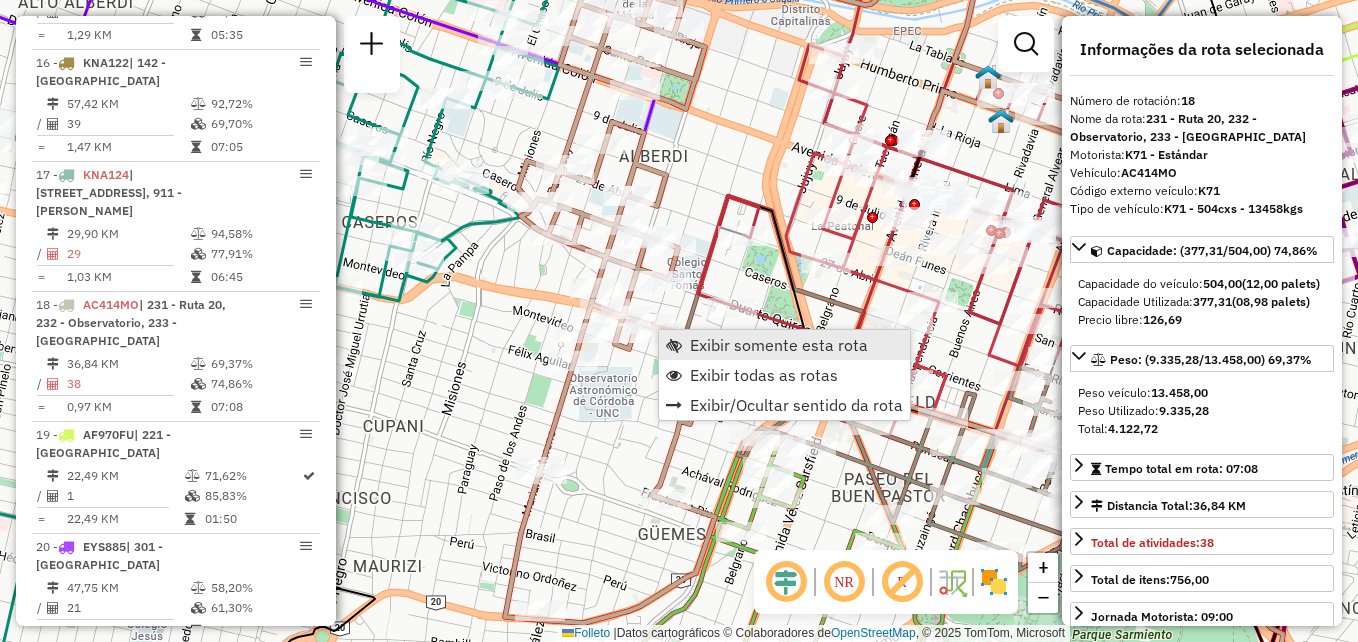 click on "Exibir somente esta rota" at bounding box center [779, 345] 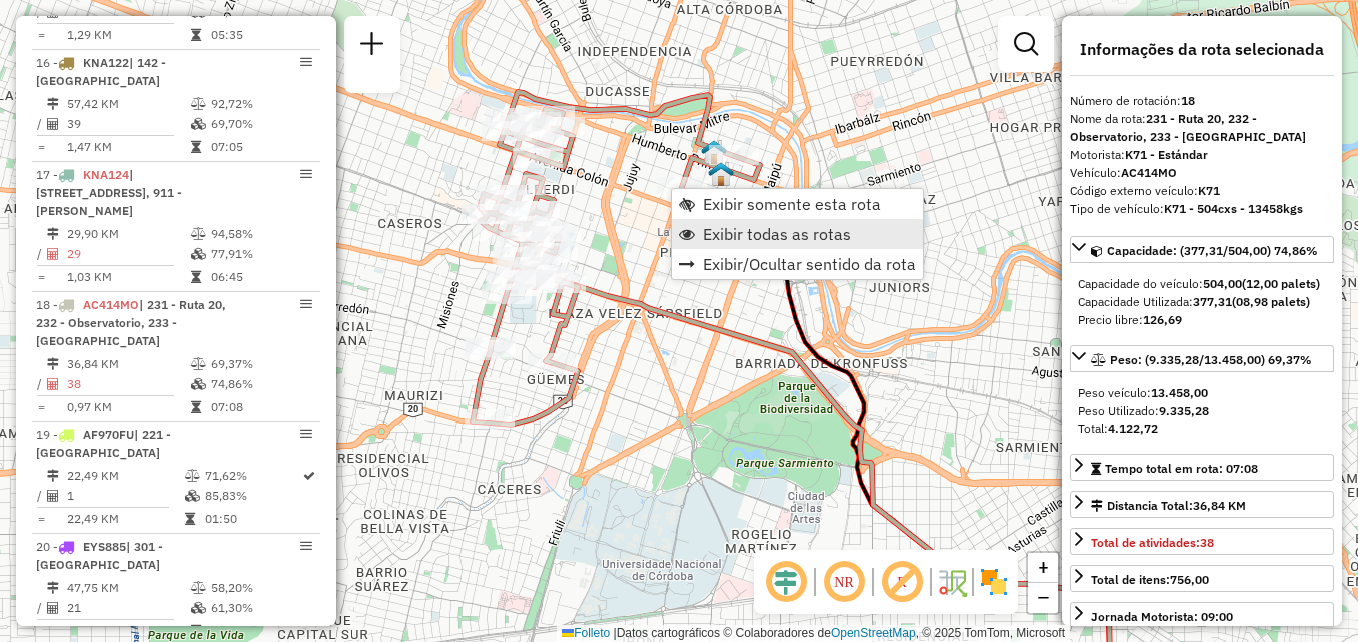 click on "Exibir todas as rotas" at bounding box center [777, 234] 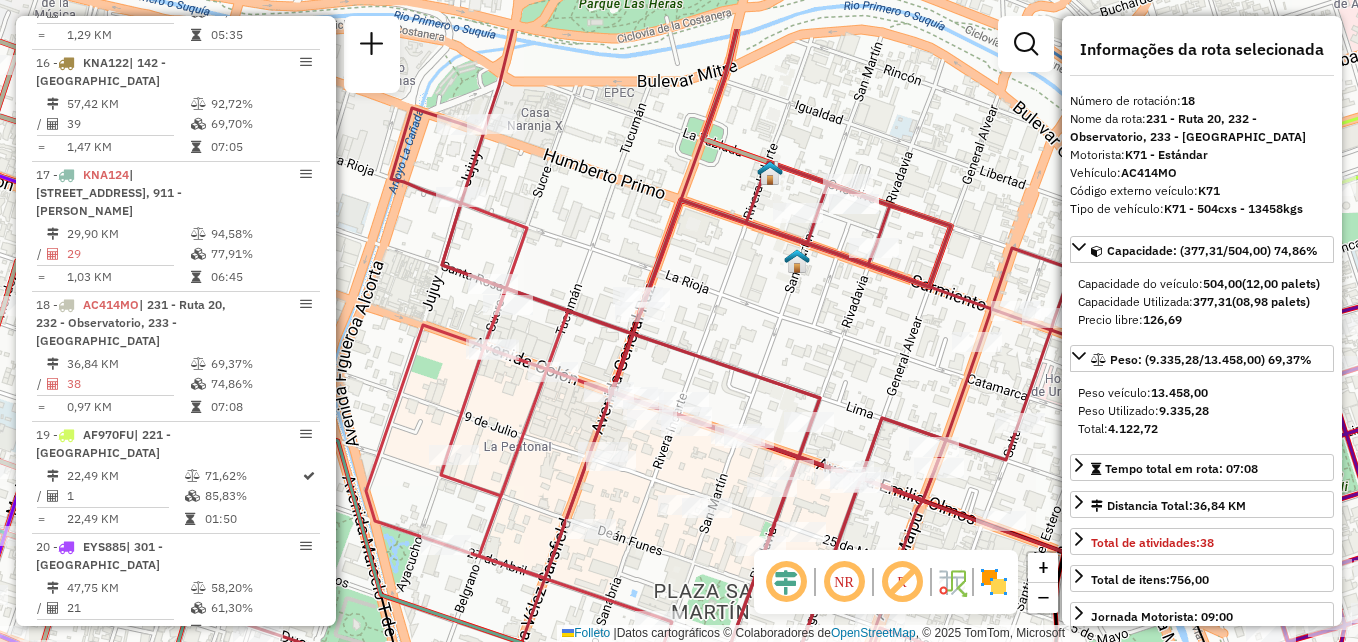 drag, startPoint x: 832, startPoint y: 295, endPoint x: 867, endPoint y: 328, distance: 48.104053 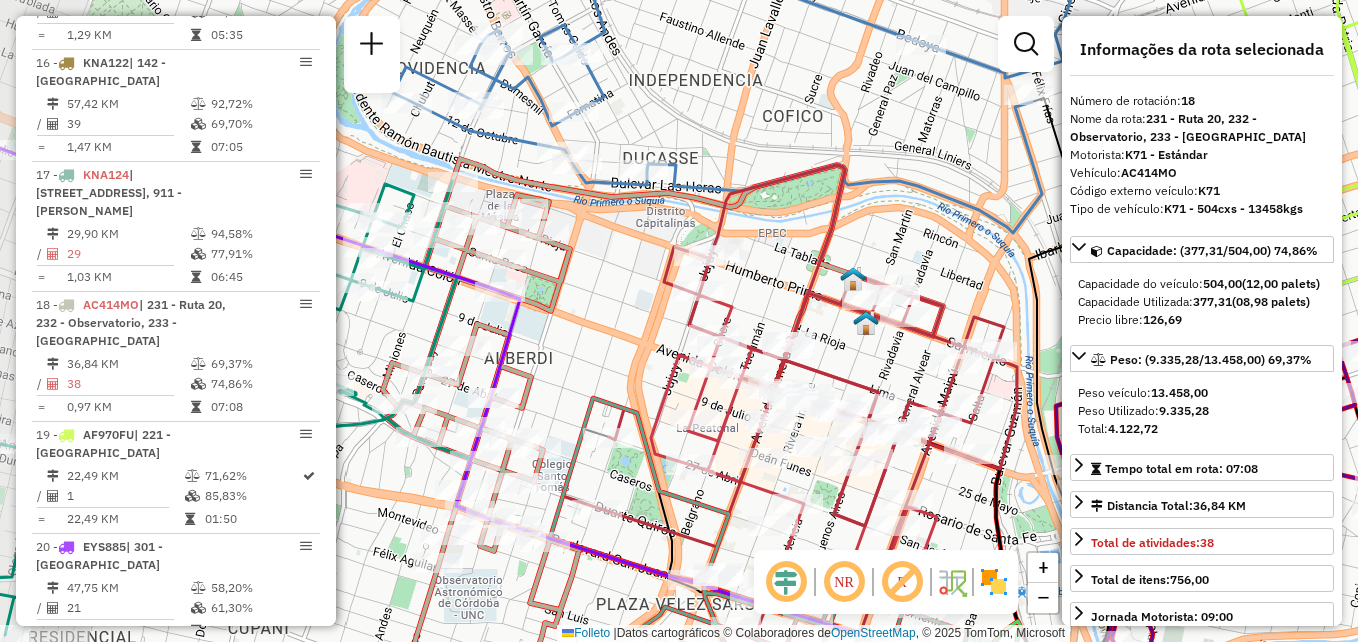 drag, startPoint x: 536, startPoint y: 424, endPoint x: 664, endPoint y: 424, distance: 128 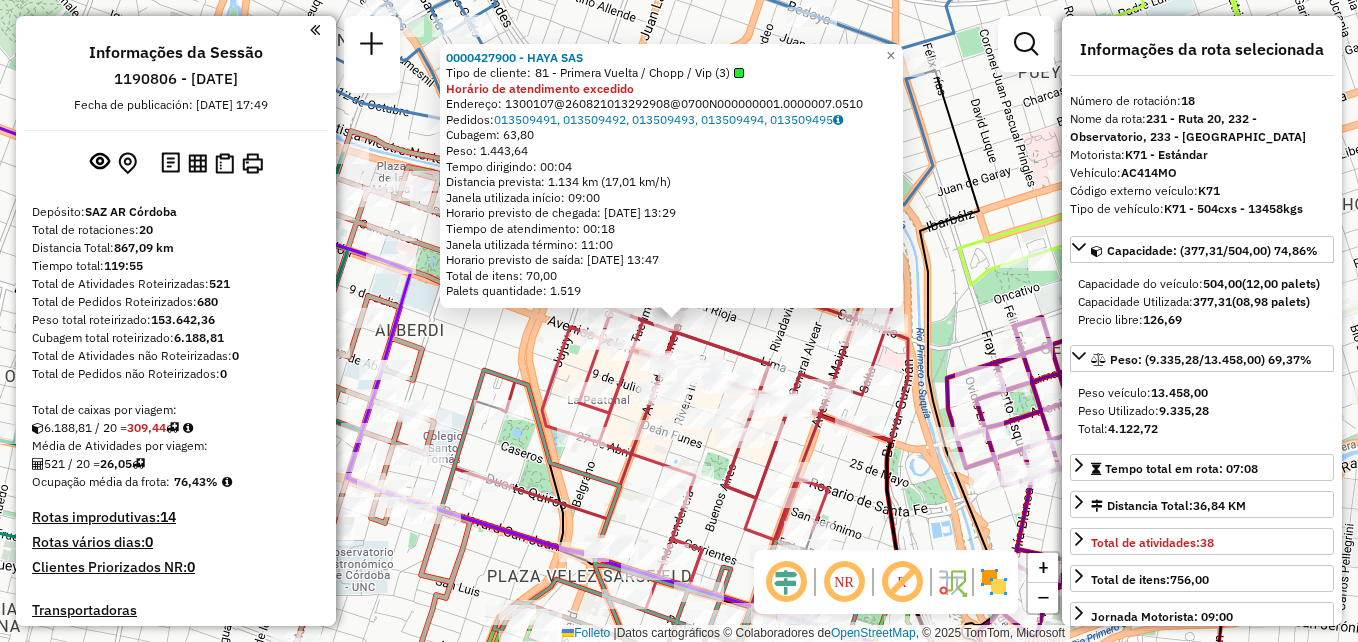 select on "**********" 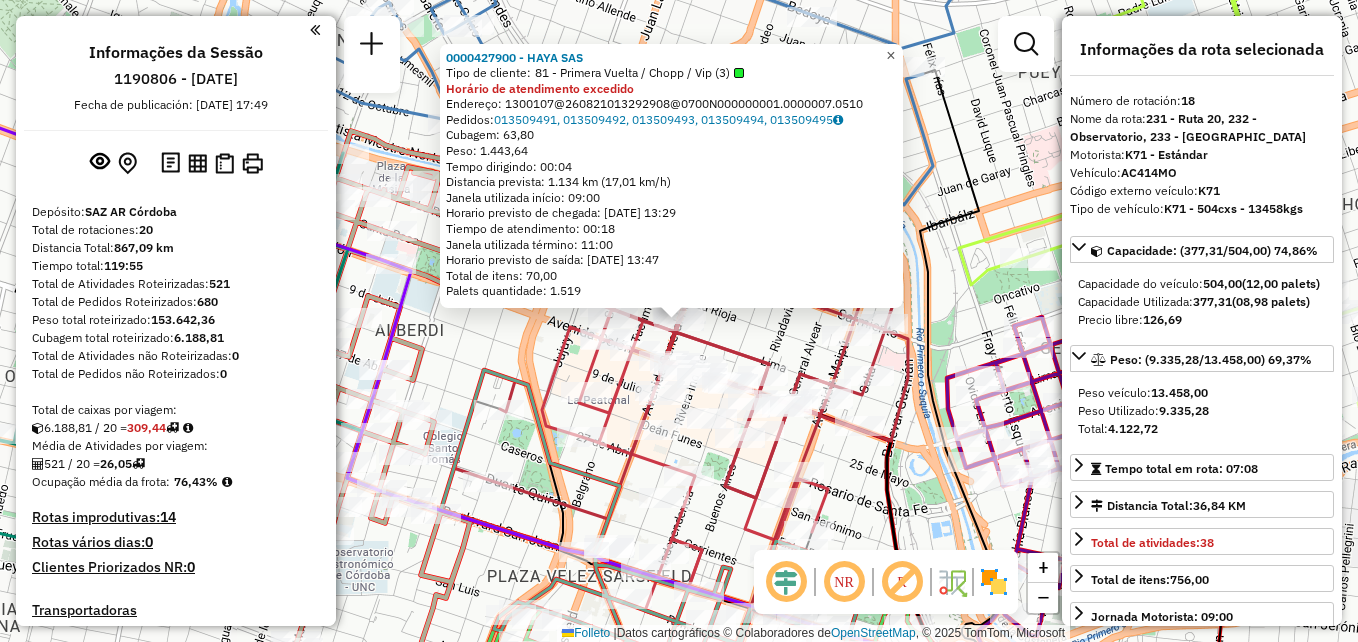 scroll, scrollTop: 2261, scrollLeft: 0, axis: vertical 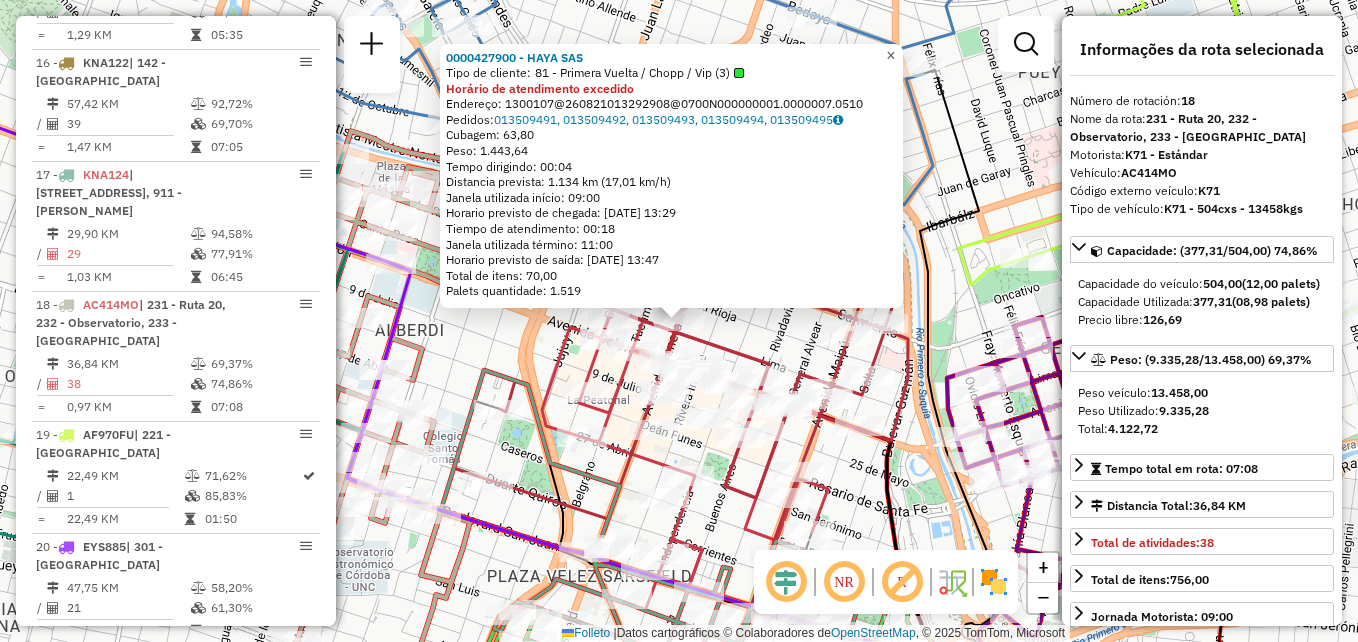 click on "×" 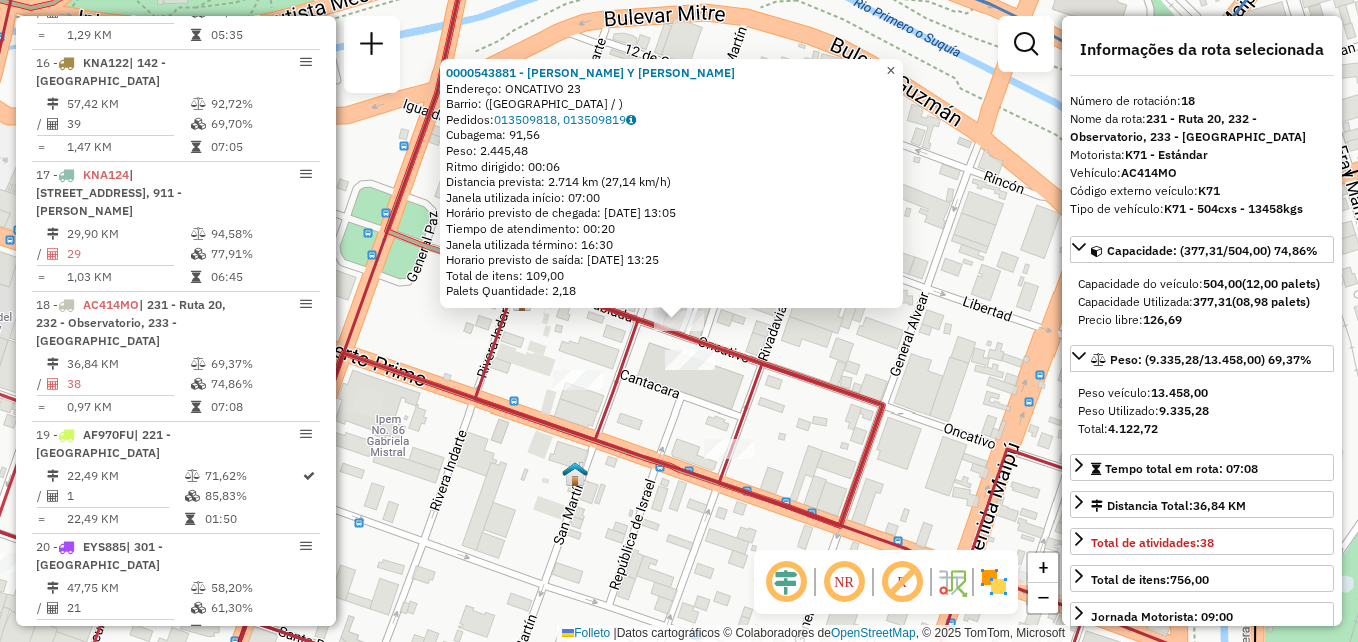 click on "×" 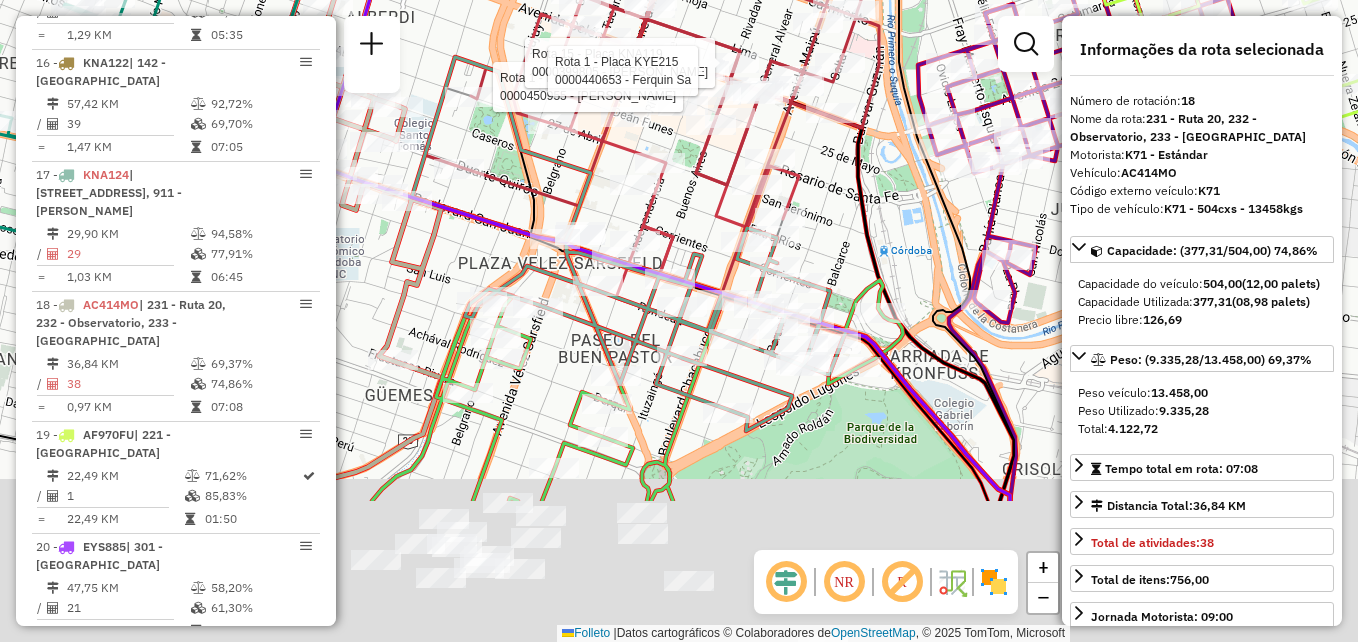 drag, startPoint x: 733, startPoint y: 442, endPoint x: 697, endPoint y: 228, distance: 217.00691 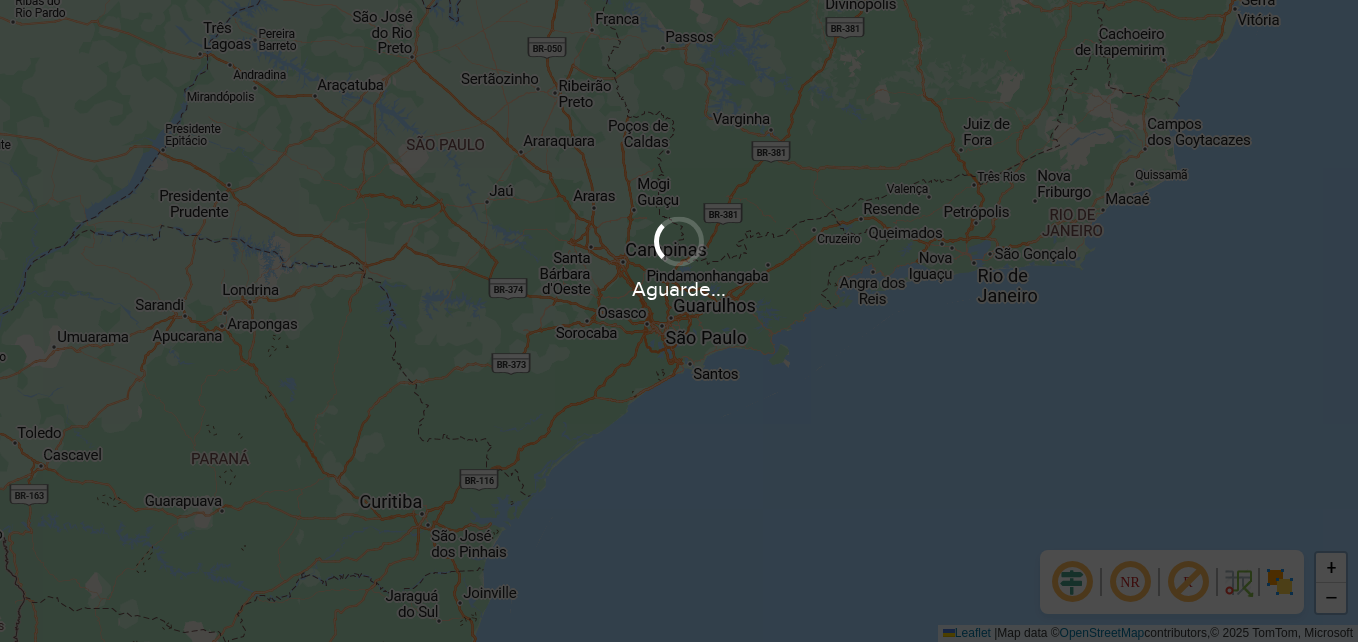 scroll, scrollTop: 0, scrollLeft: 0, axis: both 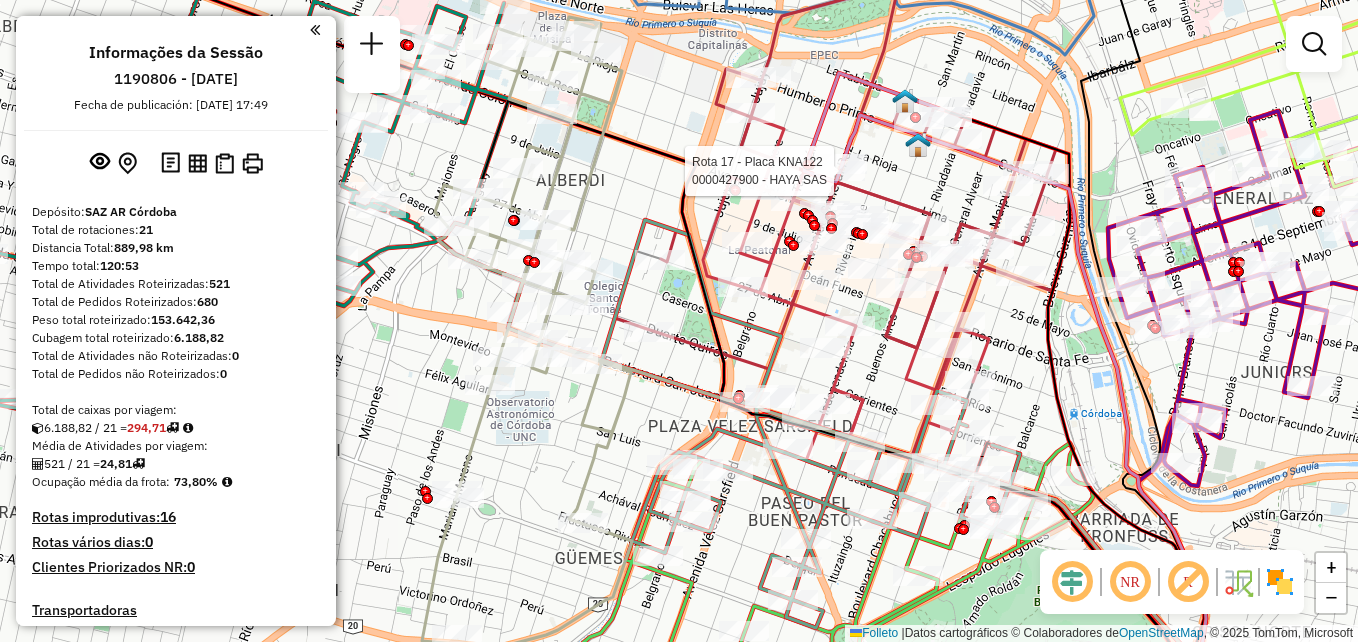 select on "**********" 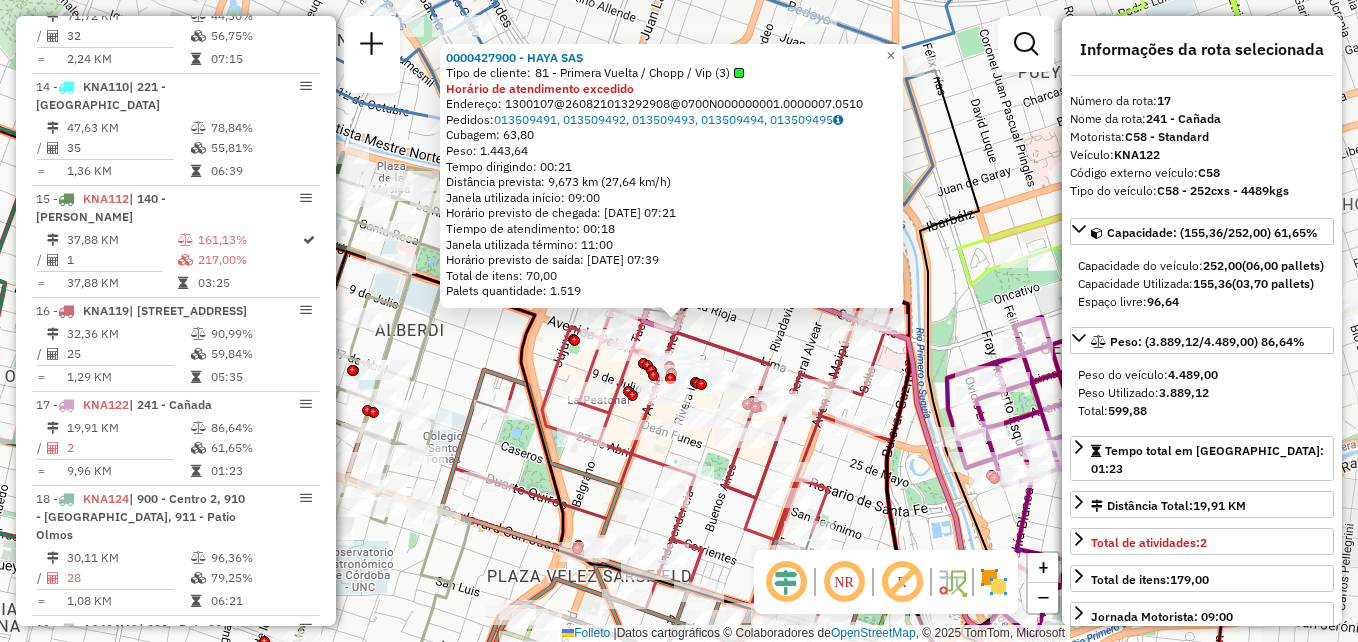 scroll, scrollTop: 2373, scrollLeft: 0, axis: vertical 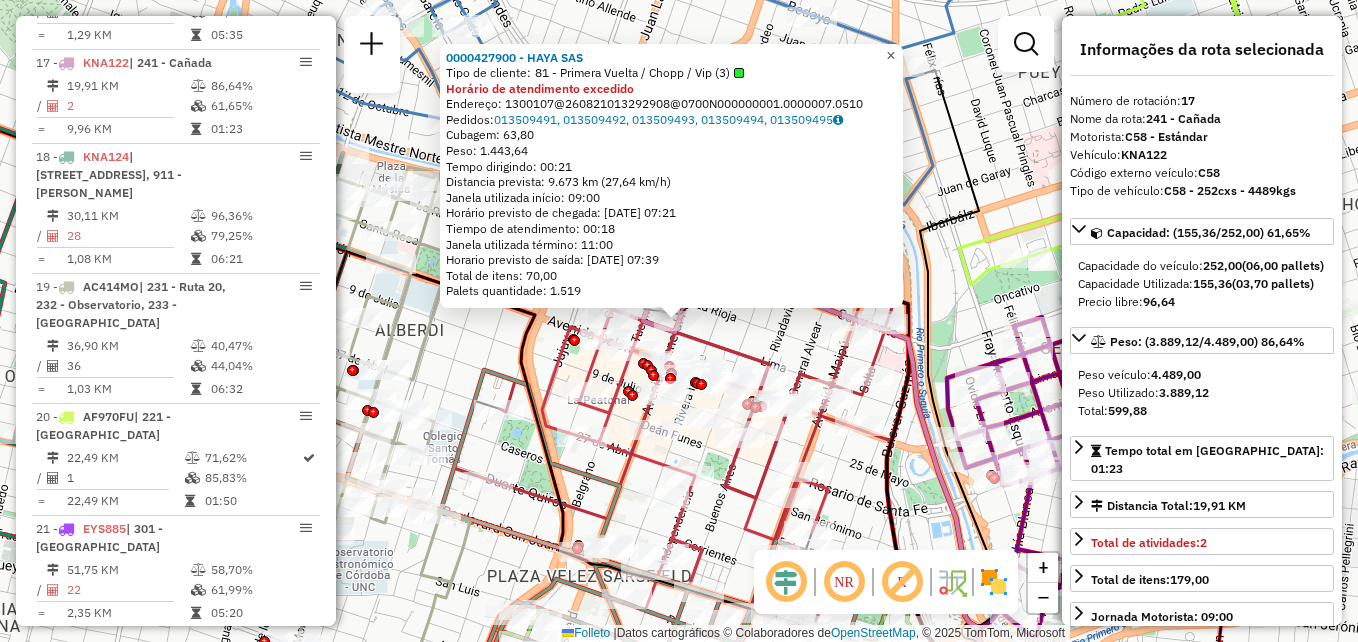 click on "×" 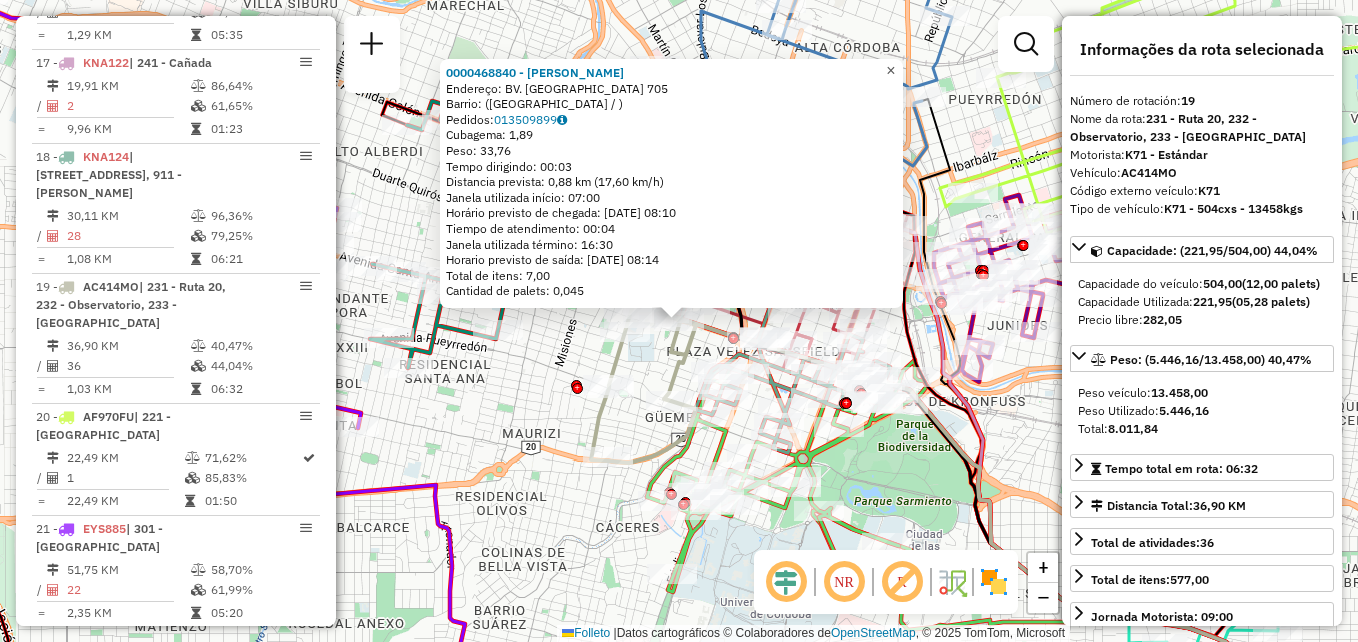 click on "×" 